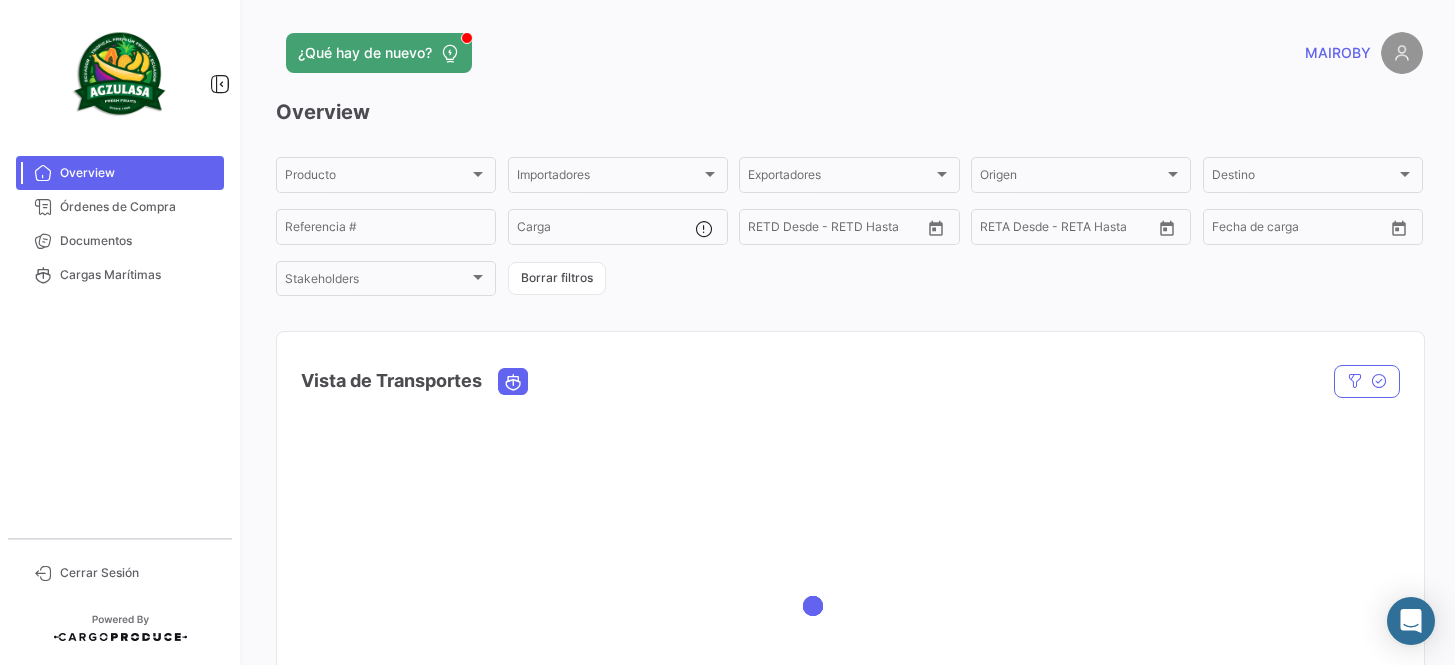 scroll, scrollTop: 0, scrollLeft: 0, axis: both 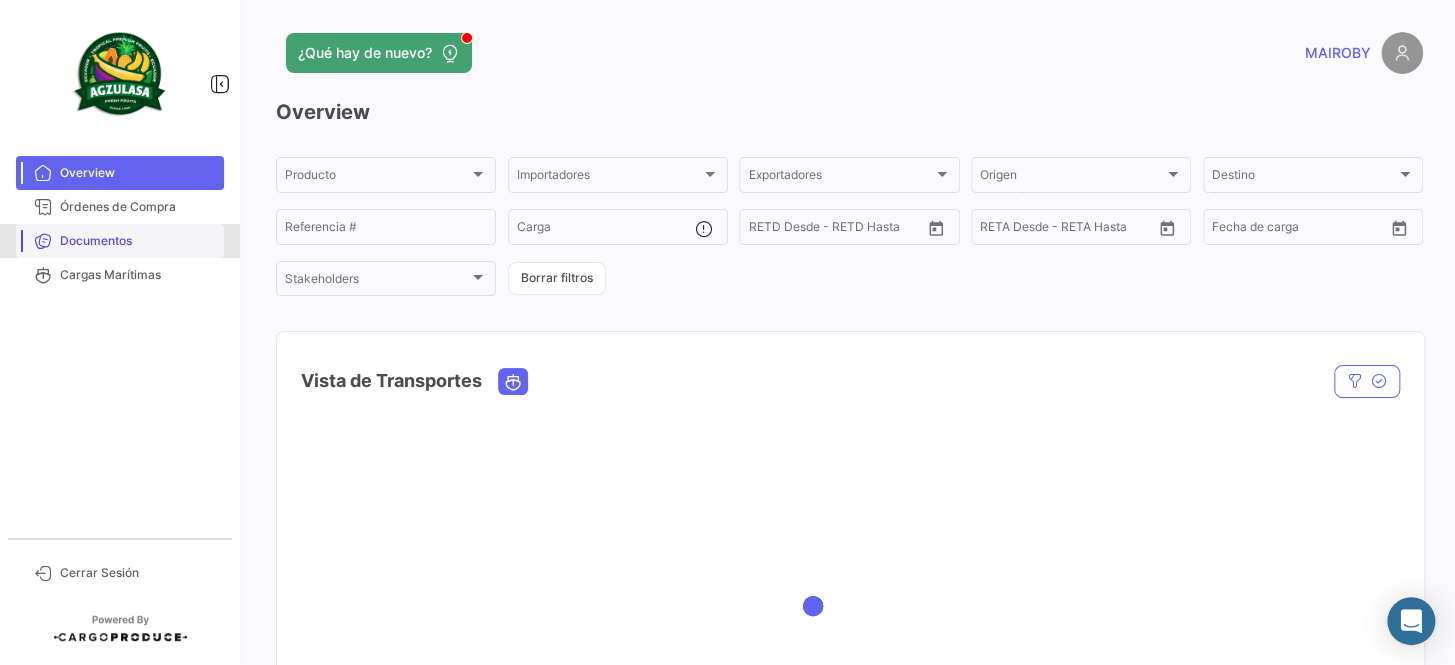 click on "Documentos" at bounding box center [138, 241] 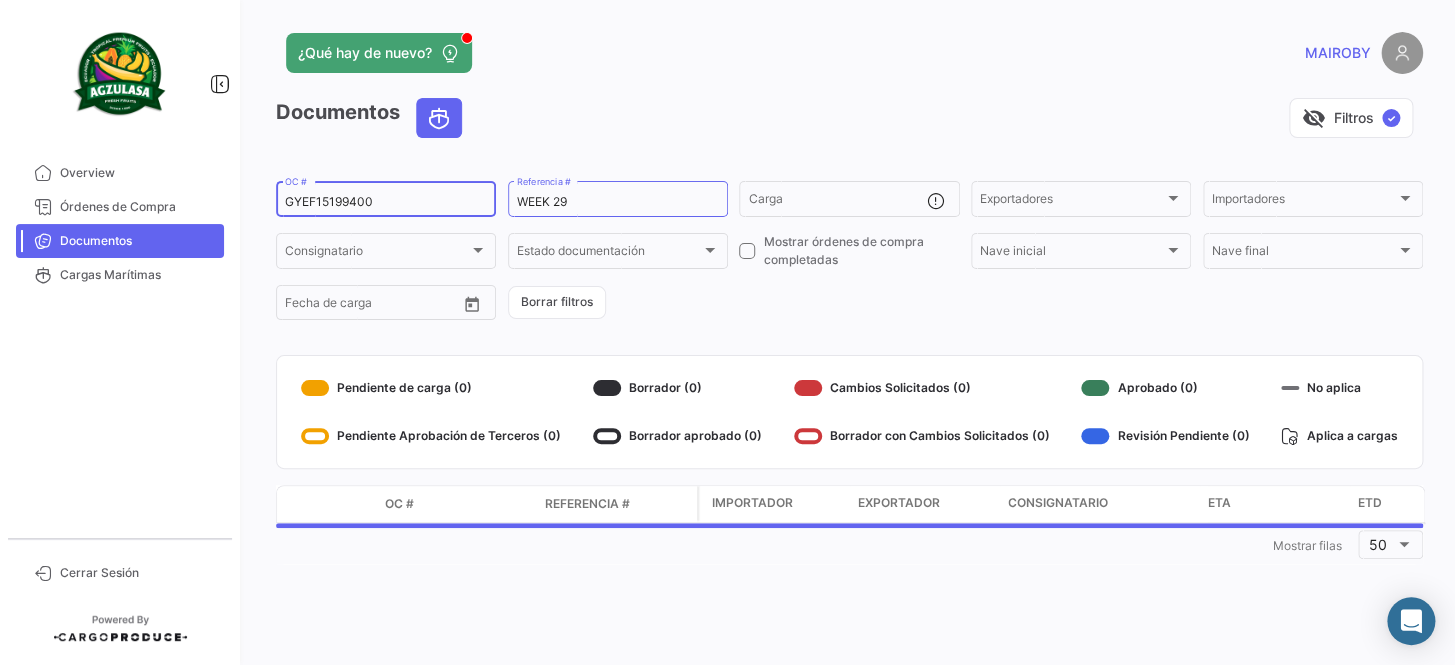 drag, startPoint x: 360, startPoint y: 203, endPoint x: 238, endPoint y: 215, distance: 122.588745 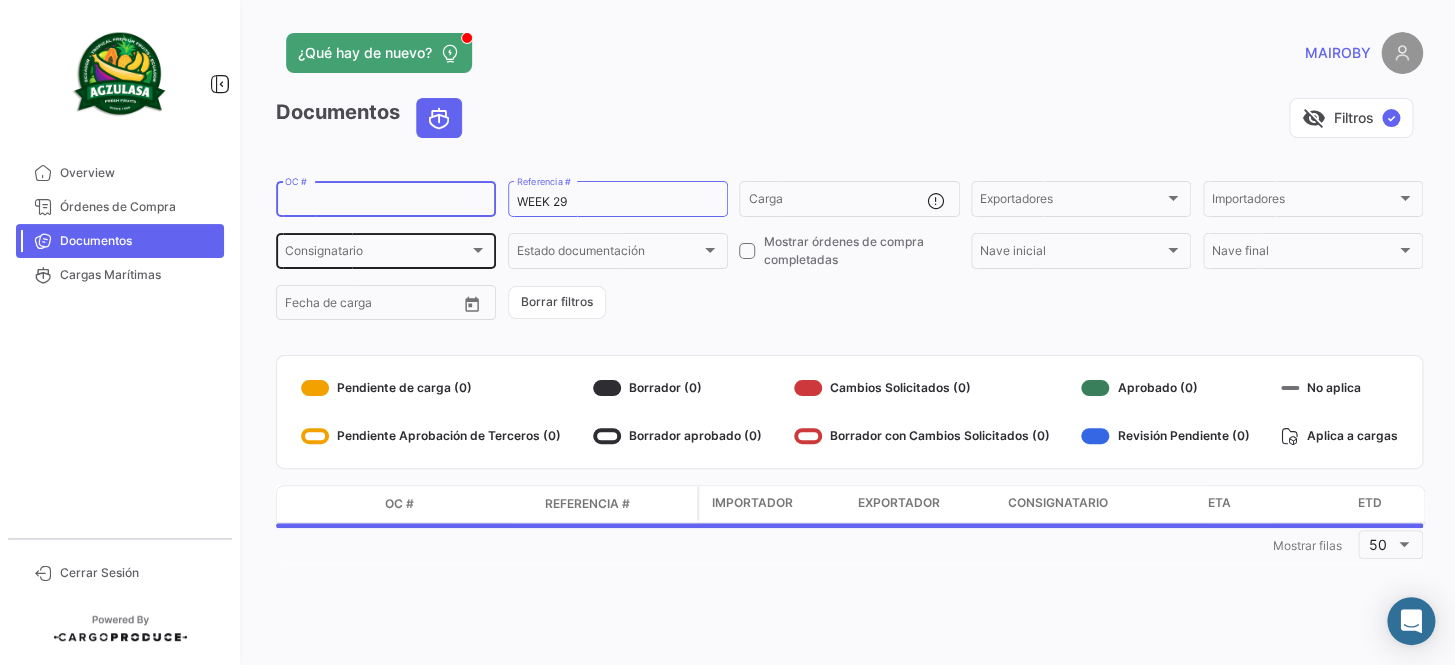 paste on "255476796" 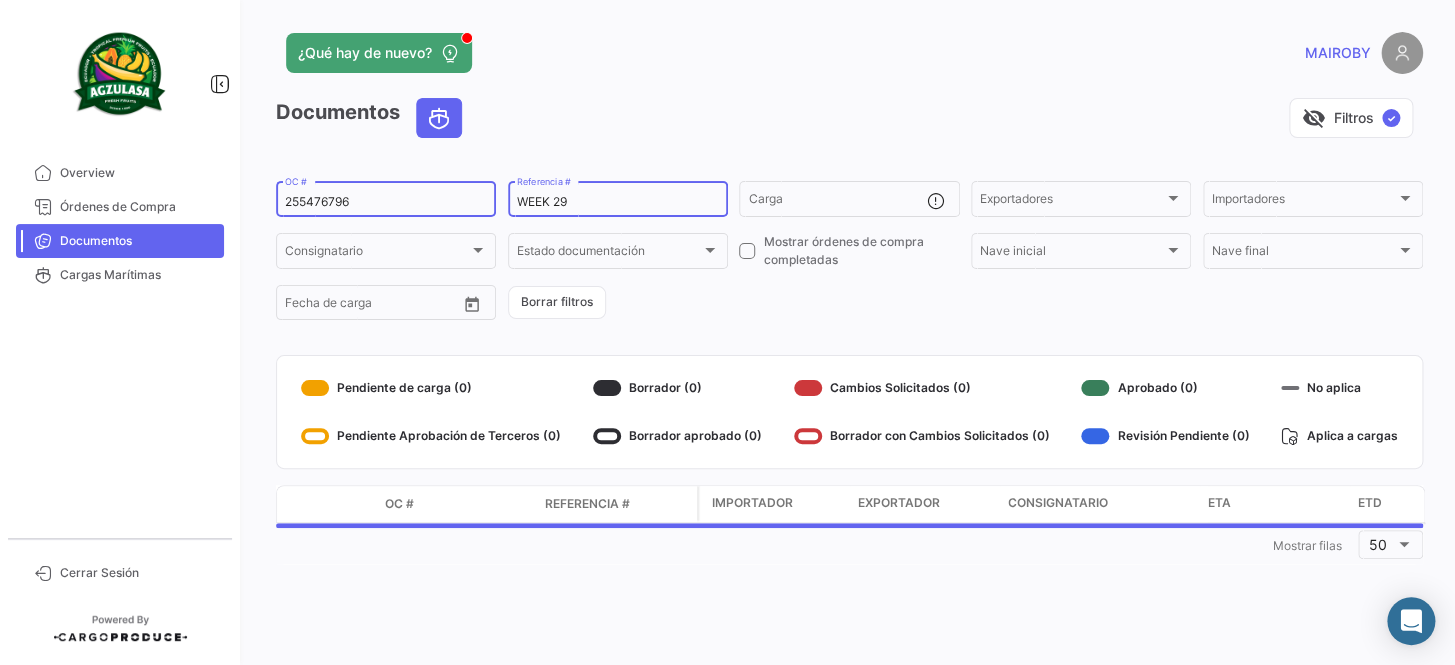 type on "255476796" 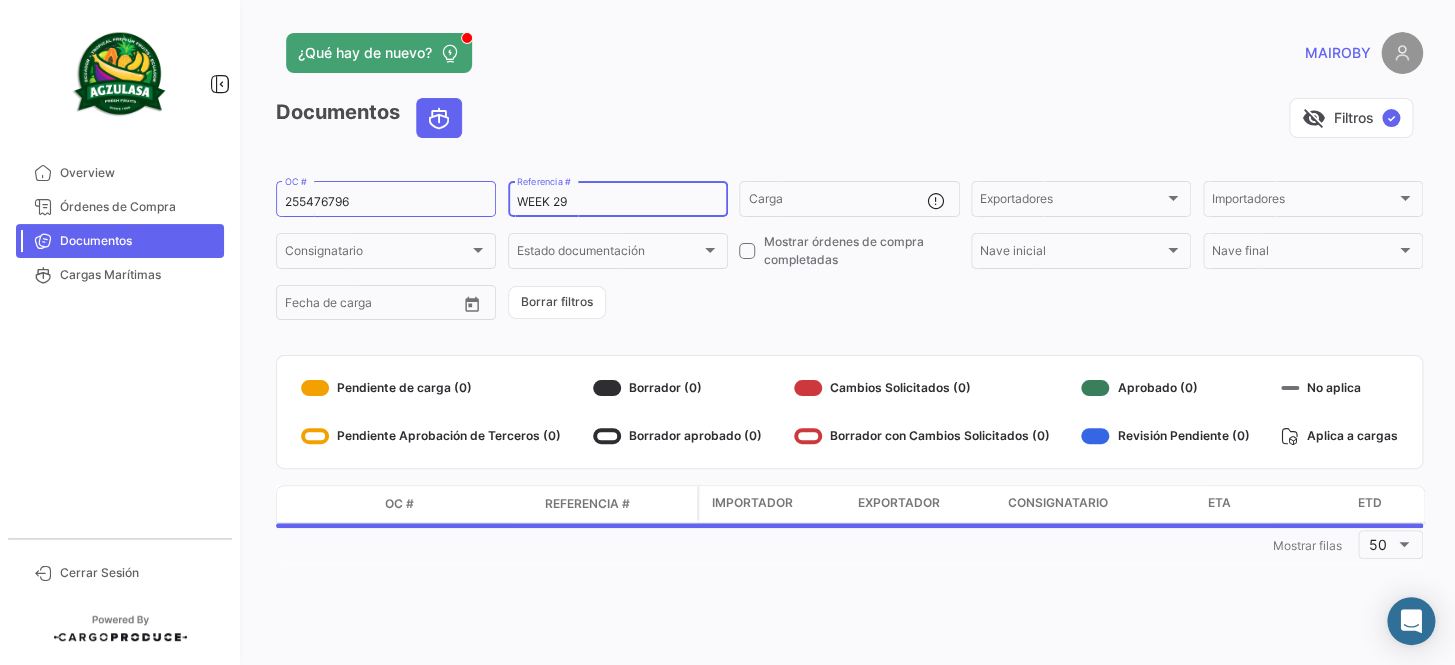 drag, startPoint x: 574, startPoint y: 195, endPoint x: 561, endPoint y: 207, distance: 17.691807 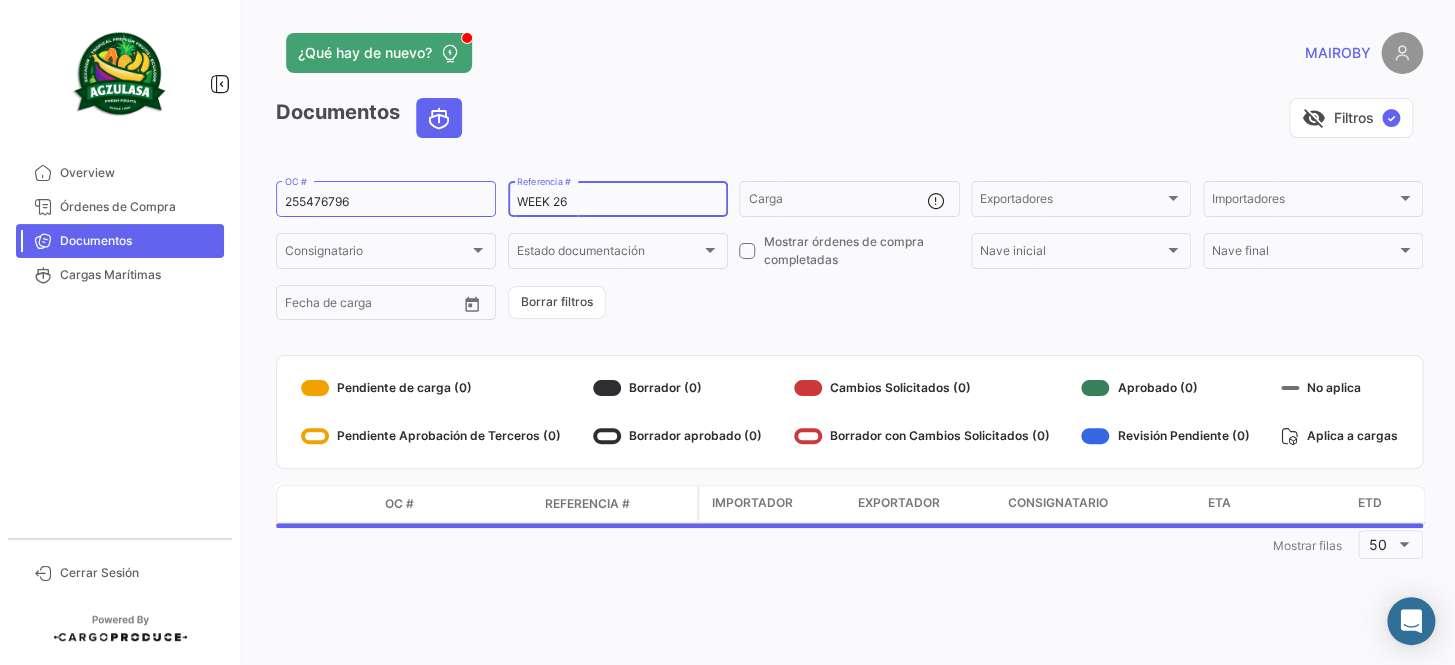 type on "WEEK 26" 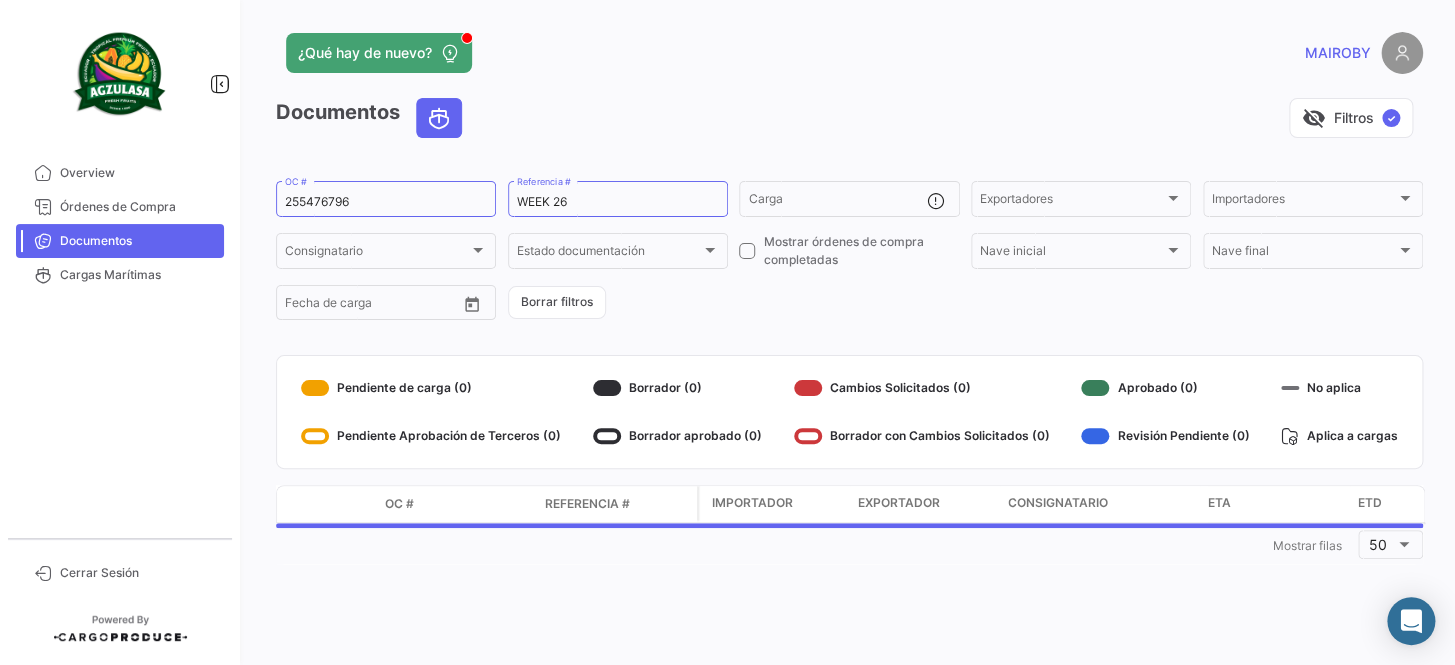 click on "Pendiente de carga (0)   Pendiente Aprobación de Terceros (0)   Borrador (0)   Borrador aprobado (0)   Cambios Solicitados (0)   Borrador con Cambios Solicitados (0)   Aprobado (0)   Revisión Pendiente (0)   No aplica   Aplica a cargas" 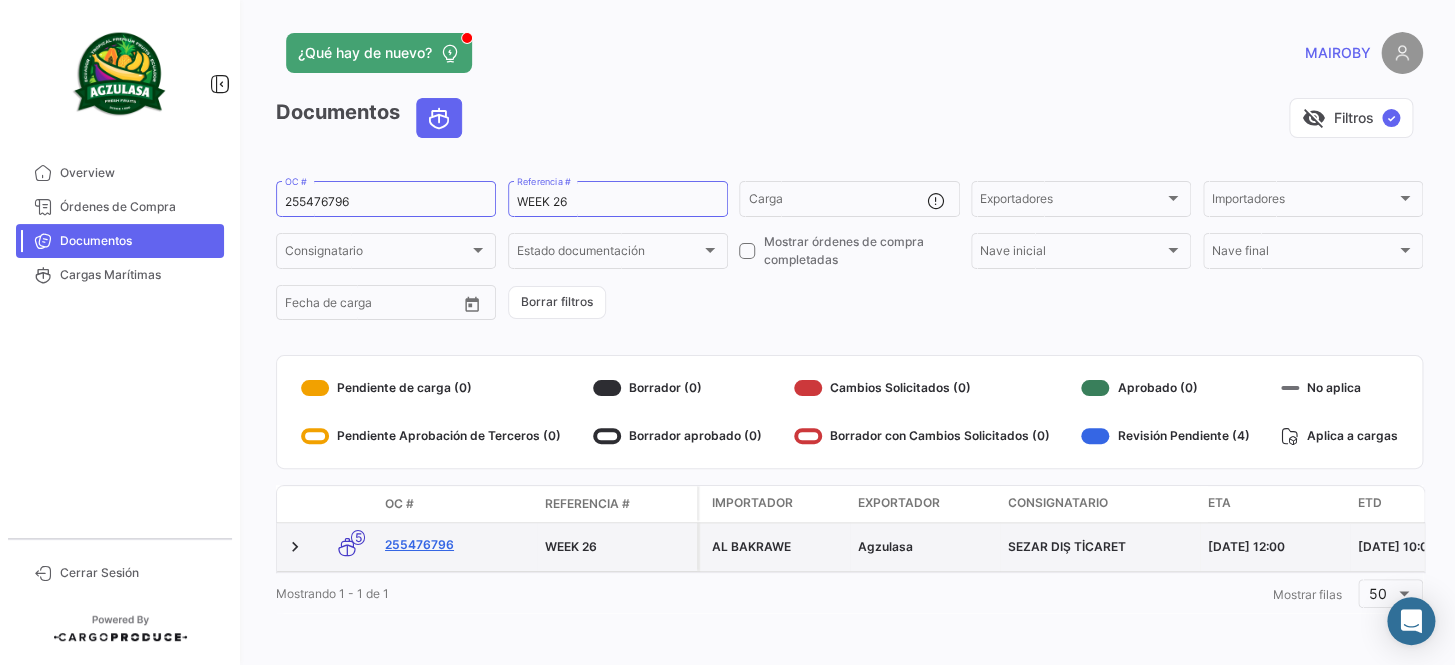 click on "255476796" 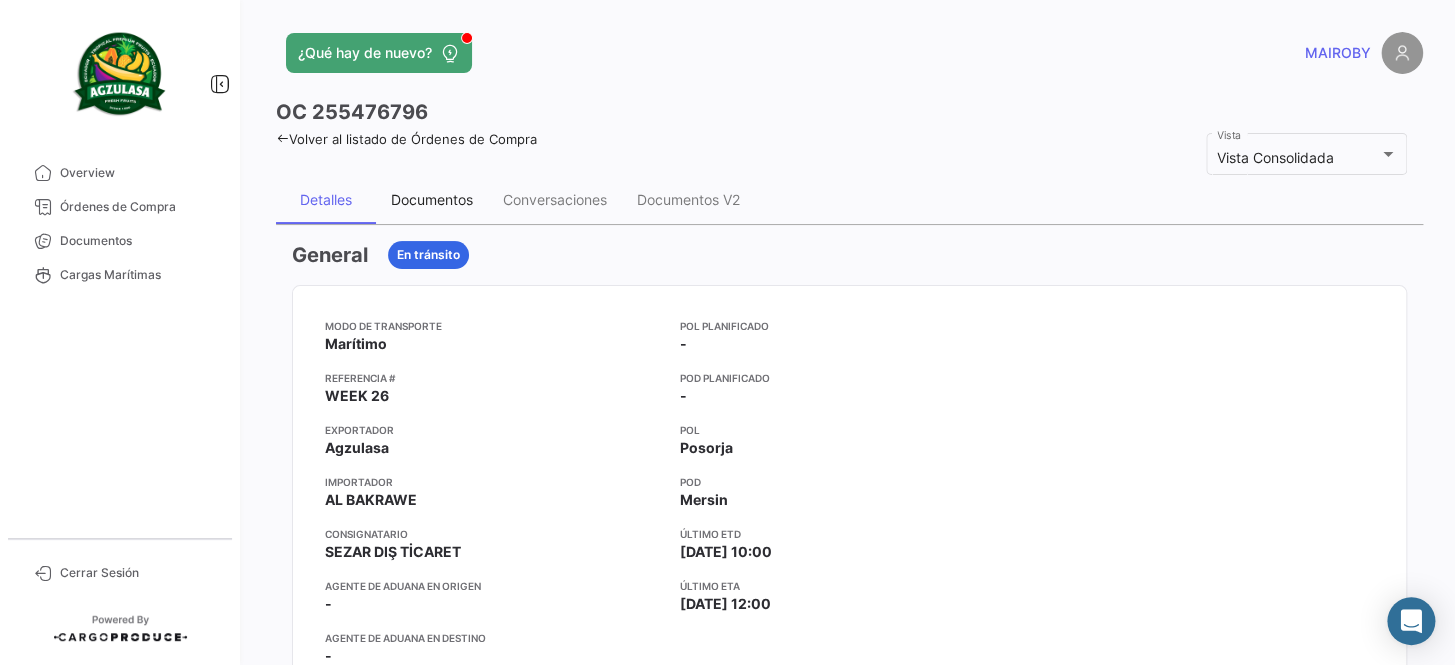 click on "Documentos" at bounding box center [432, 199] 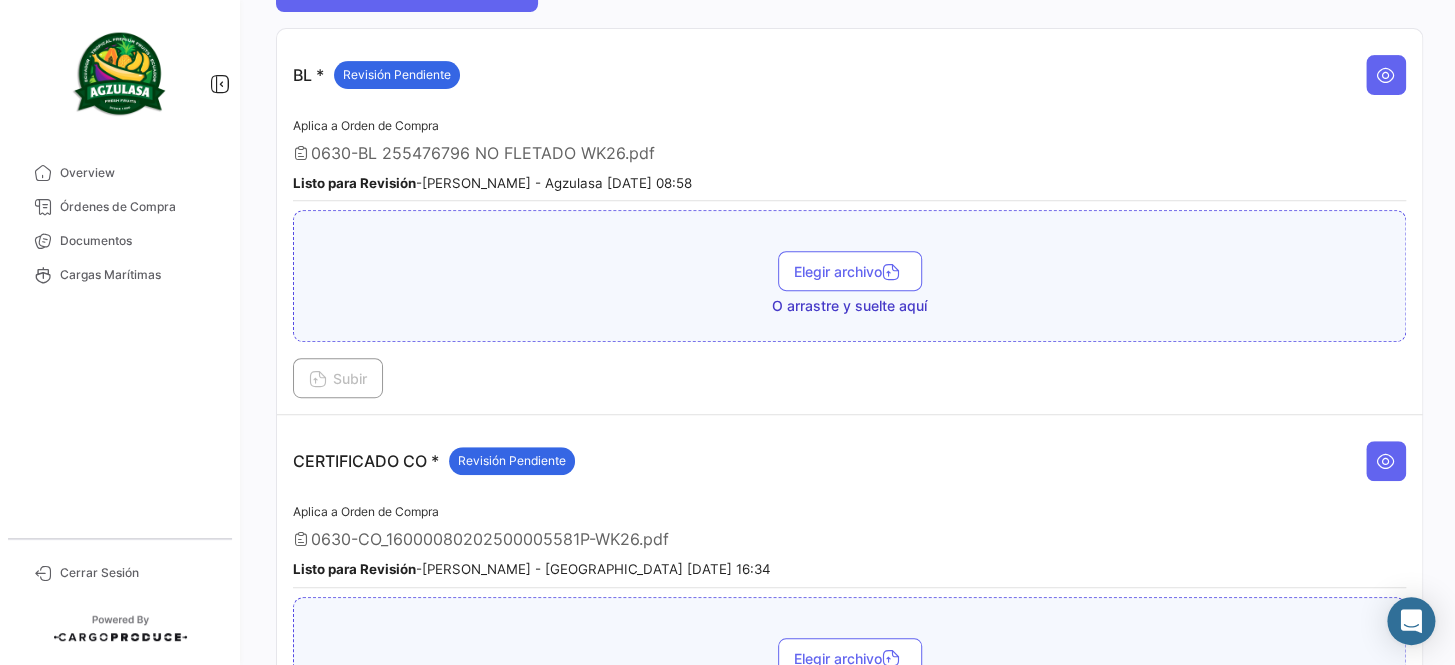 scroll, scrollTop: 363, scrollLeft: 0, axis: vertical 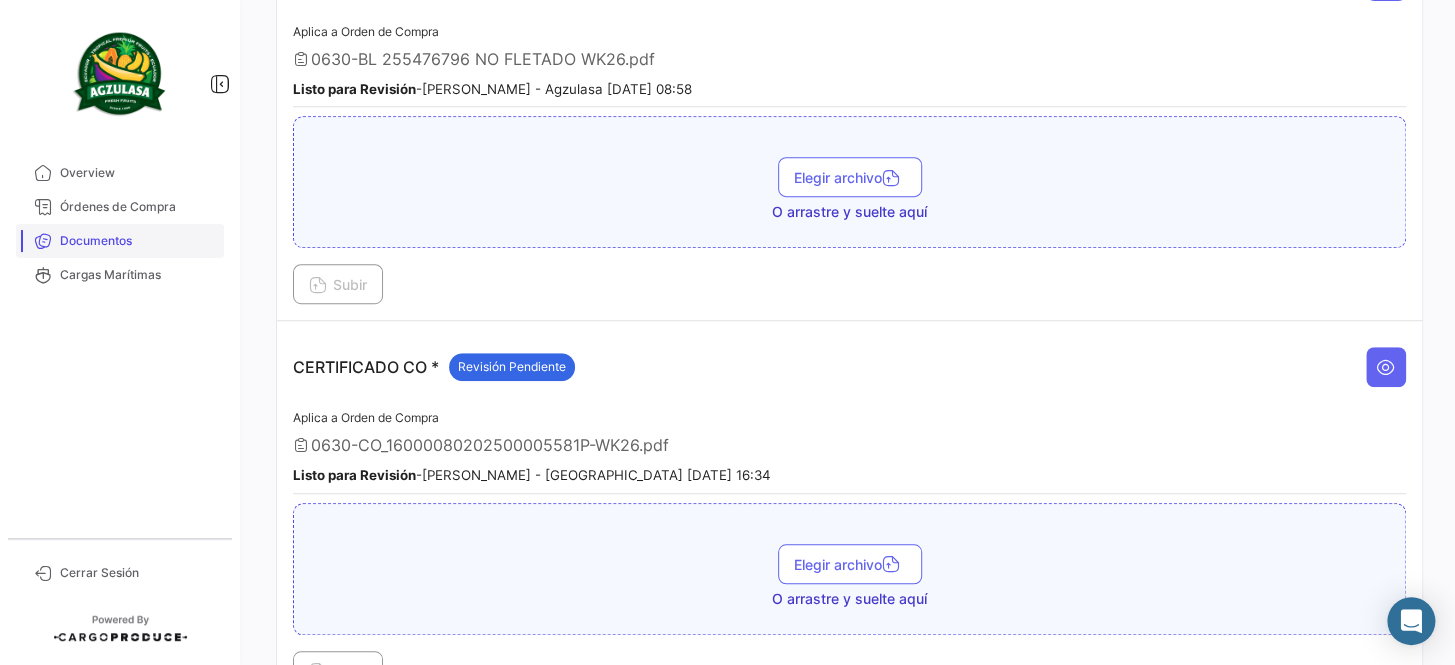 click on "Documentos" at bounding box center (138, 241) 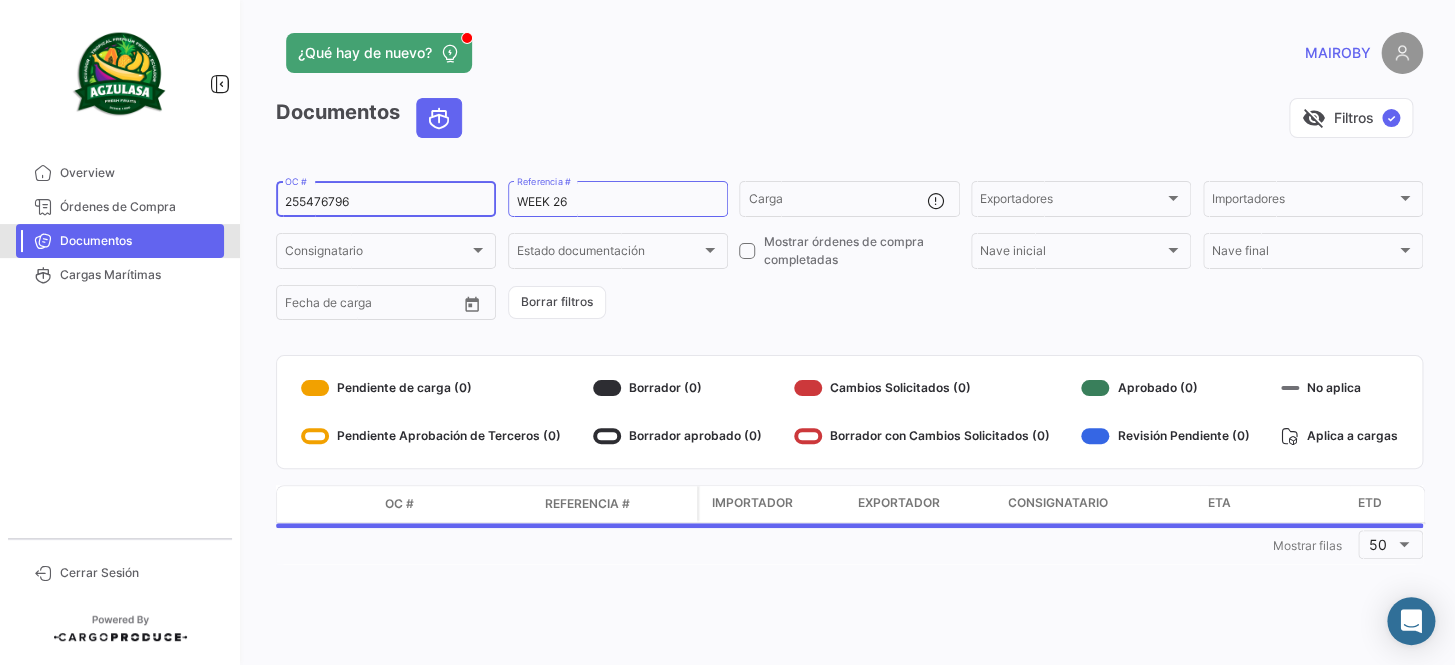 scroll, scrollTop: 0, scrollLeft: 0, axis: both 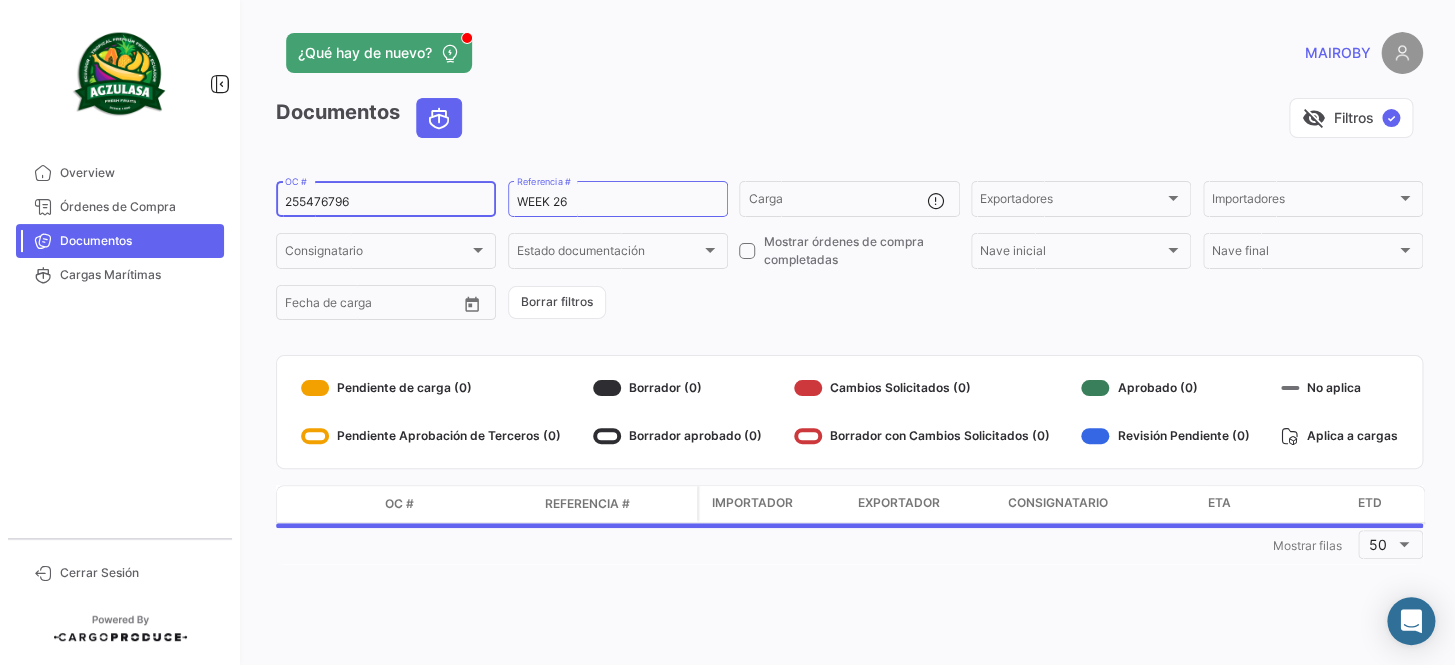 drag, startPoint x: 447, startPoint y: 200, endPoint x: 282, endPoint y: 198, distance: 165.01212 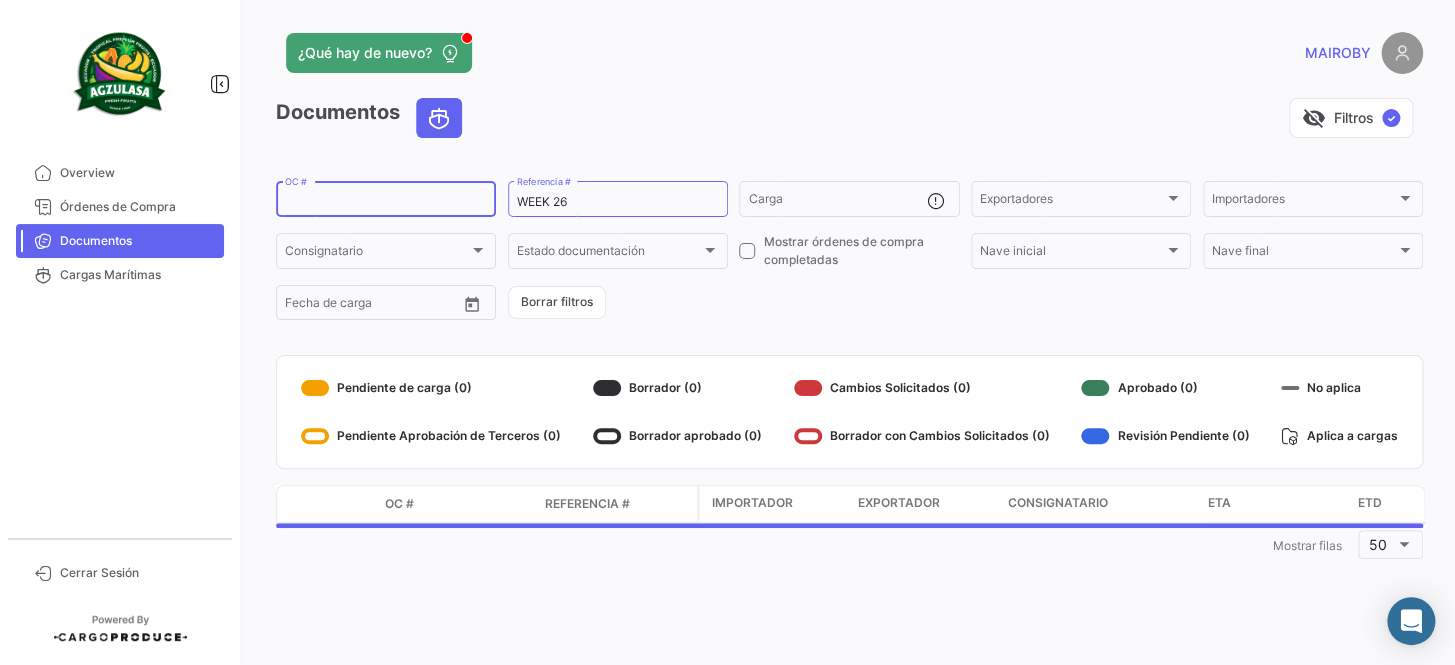 paste on "256453073" 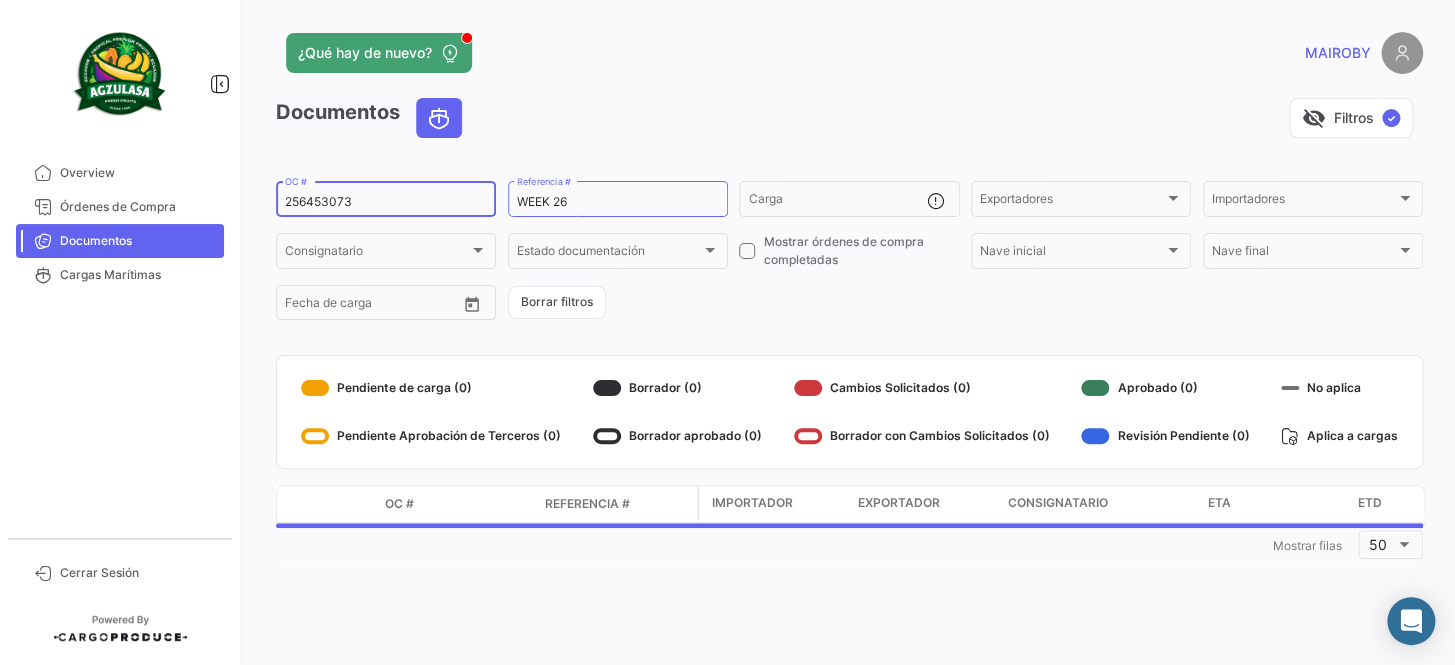 type on "256453073" 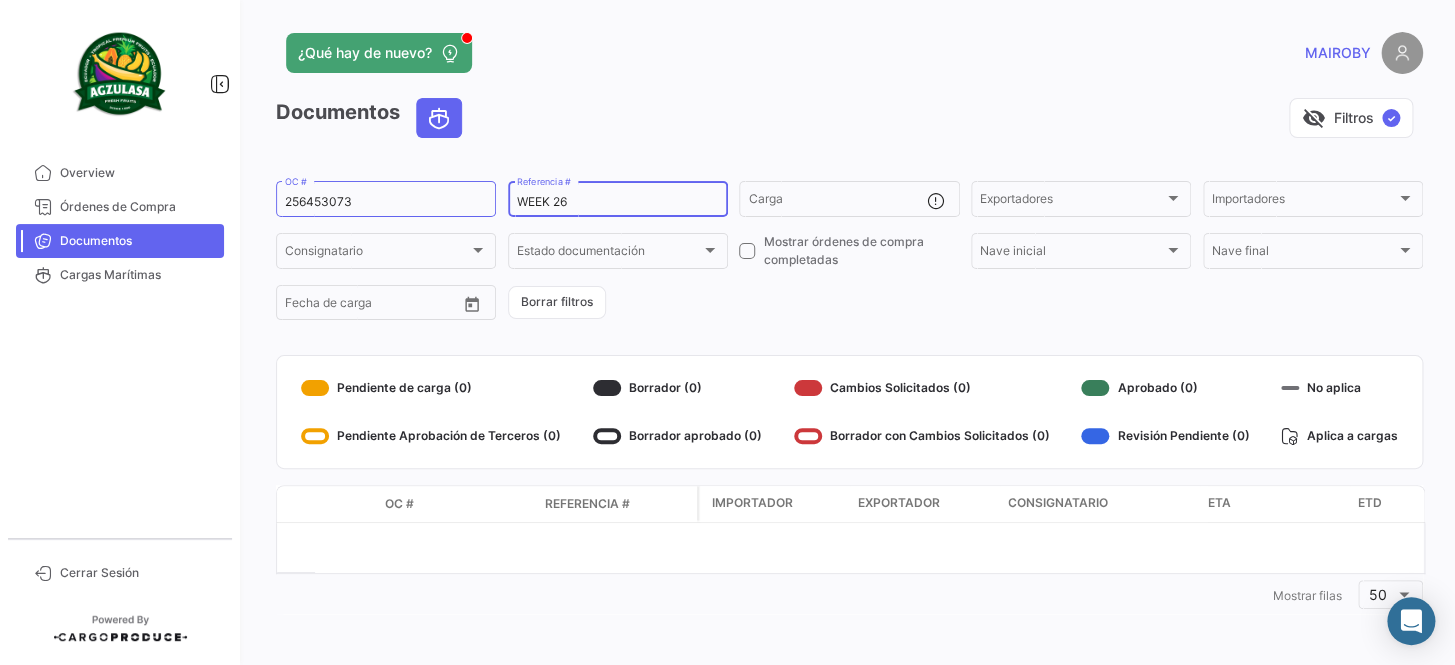 drag, startPoint x: 570, startPoint y: 198, endPoint x: 558, endPoint y: 200, distance: 12.165525 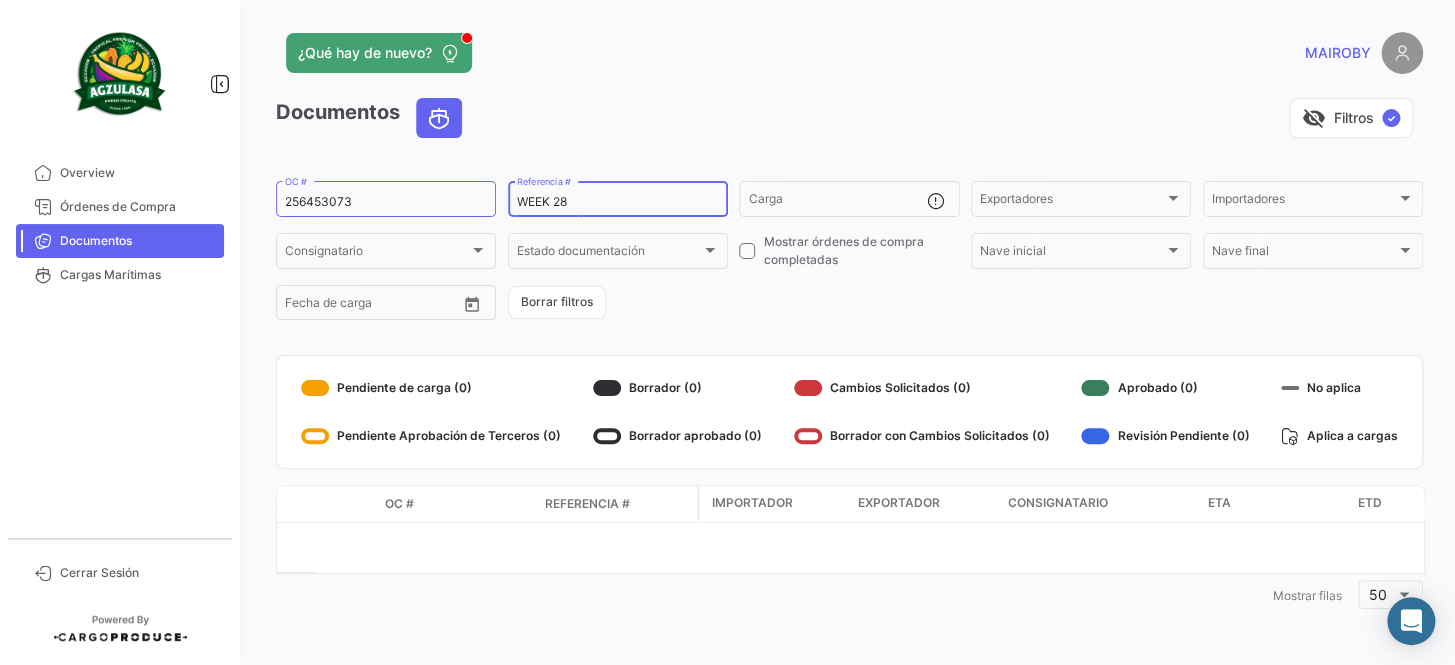 type on "WEEK 28" 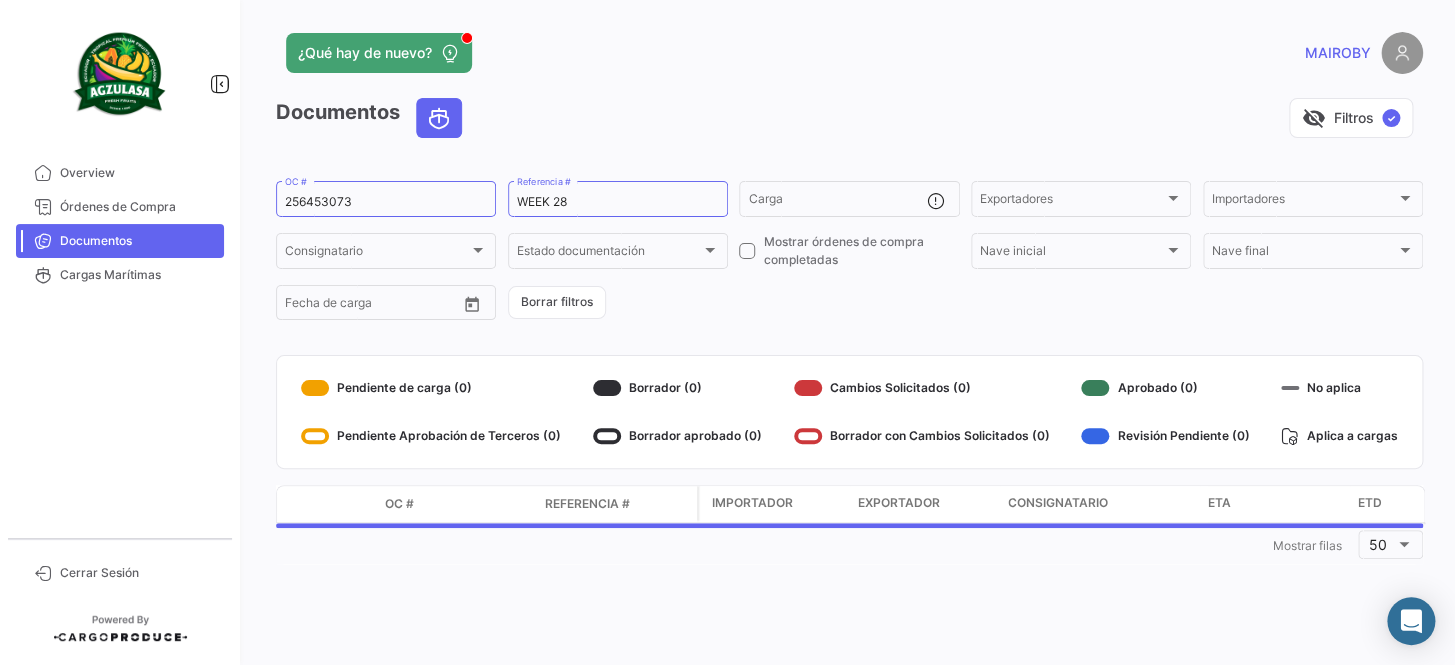 click on "256453073  OC #  WEEK 28  Referencia #   Carga  Exportadores Exportadores Importadores Importadores Consignatario Consignatario Estado documentación Estado documentación    Mostrar órdenes de compra completadas  Nave inicial Nave inicial Nave final Nave final Desde –  Fecha de carga   Borrar filtros" 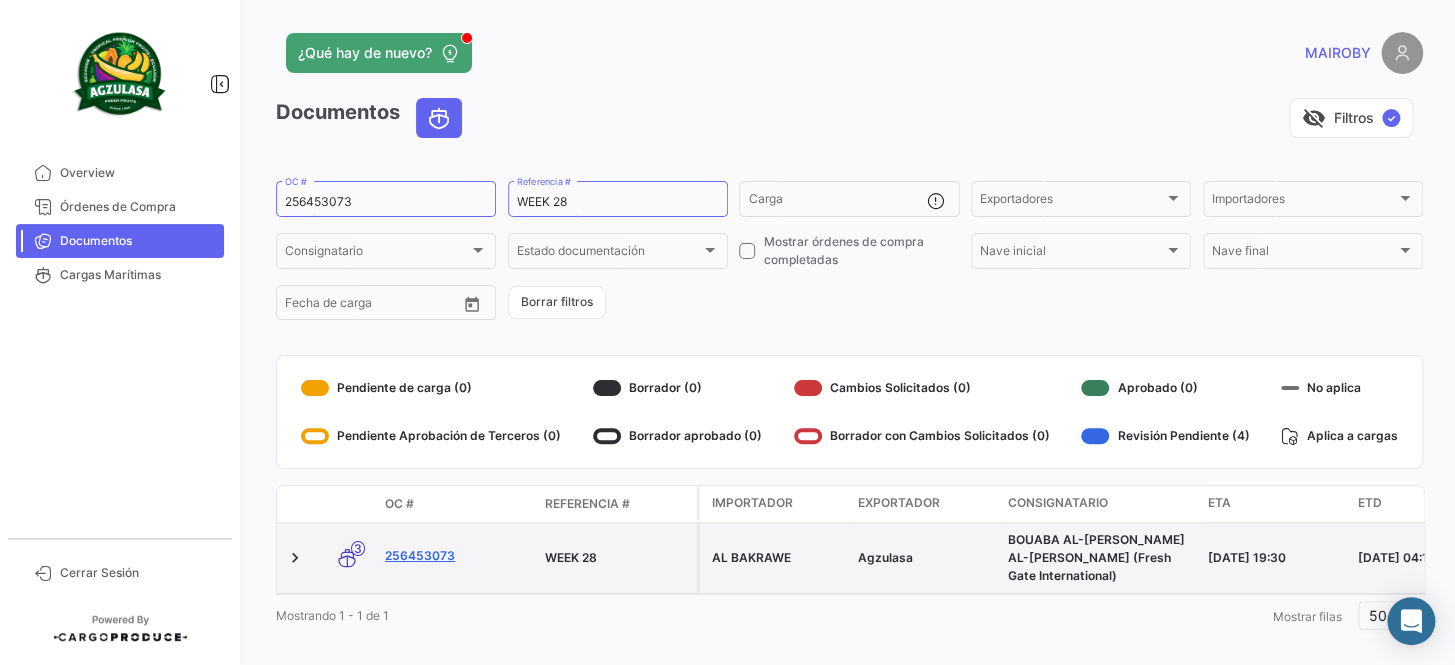 click on "256453073" 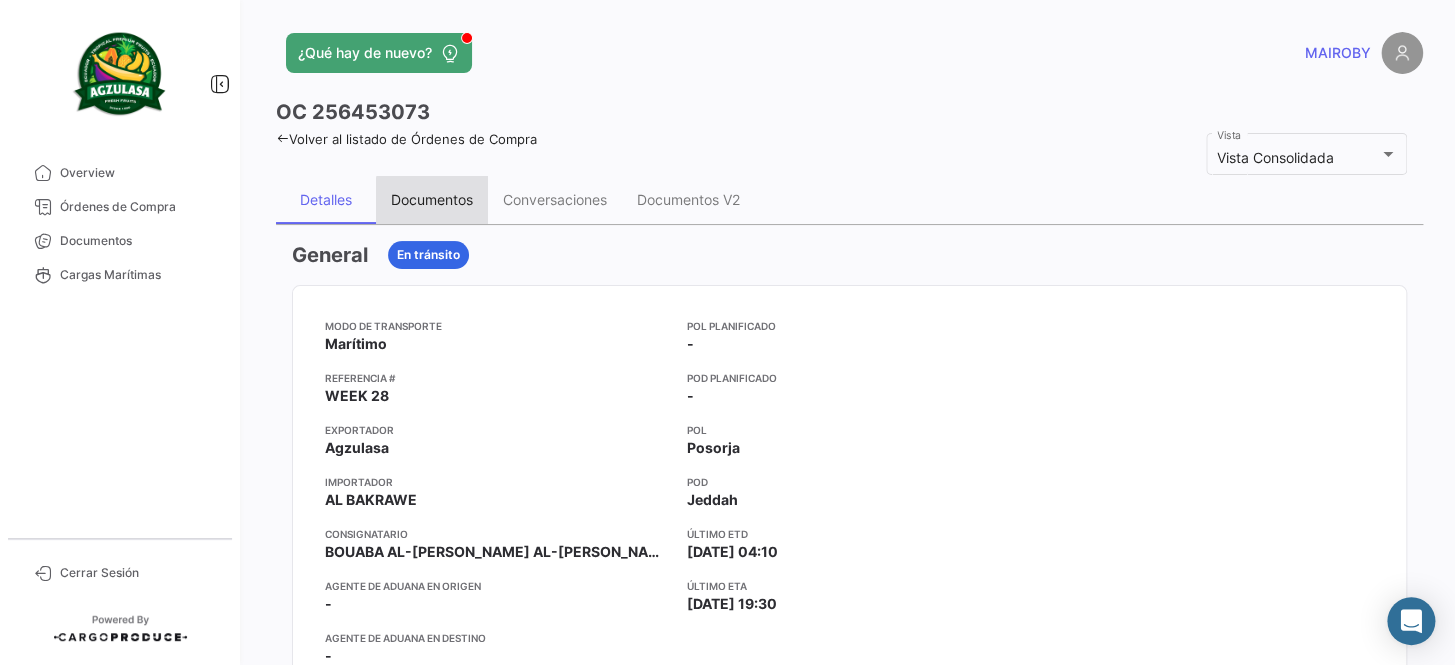 click on "Documentos" at bounding box center [432, 199] 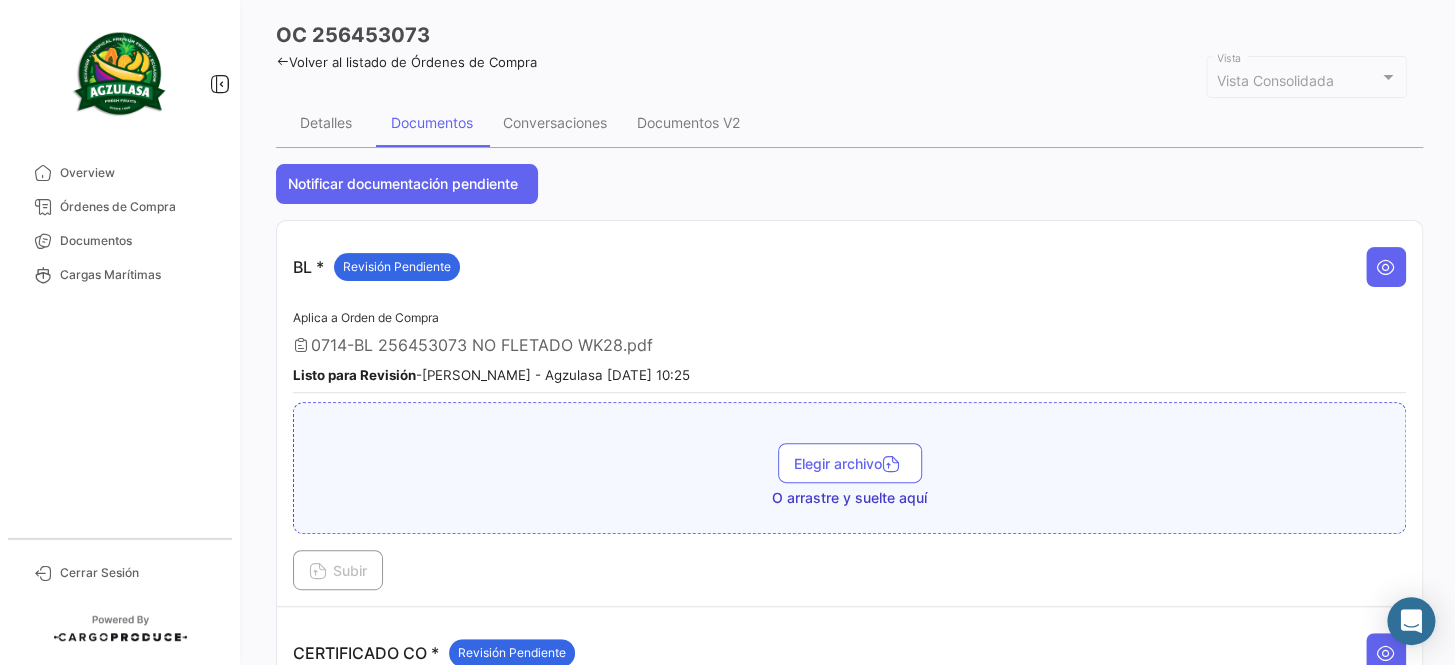 scroll, scrollTop: 181, scrollLeft: 0, axis: vertical 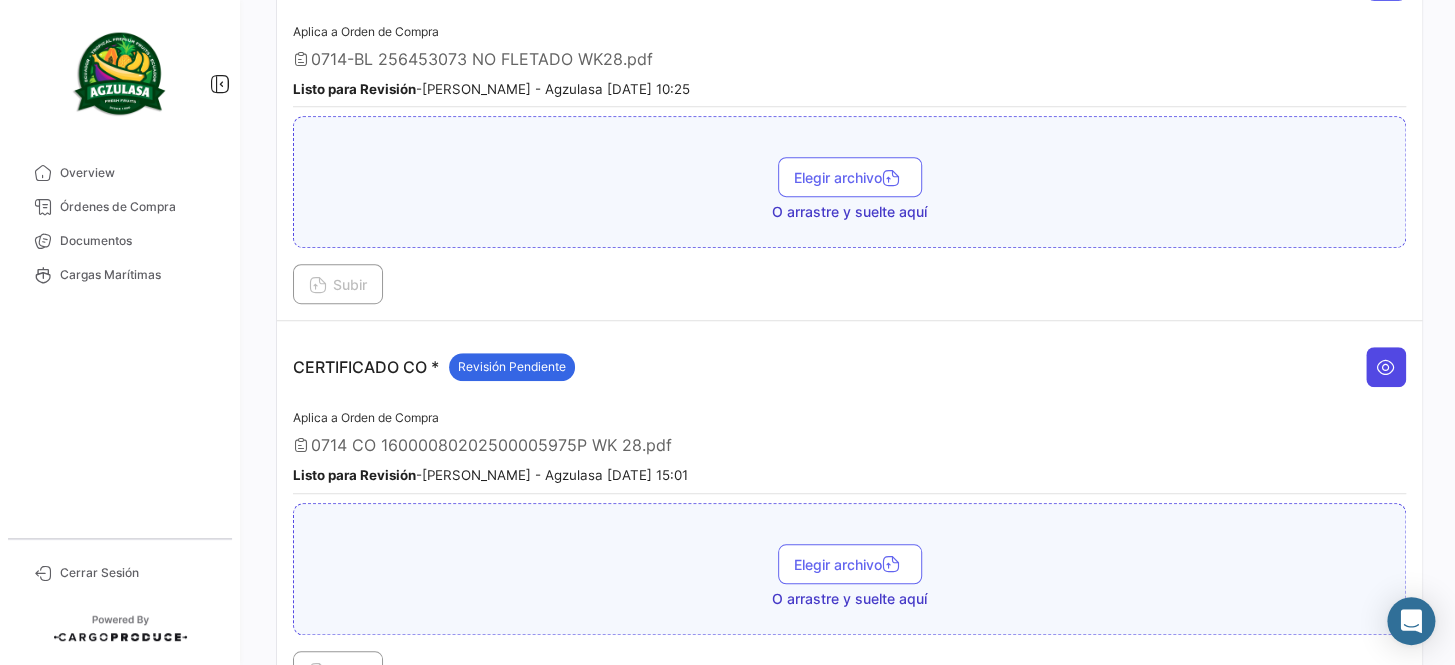 click at bounding box center (1386, 367) 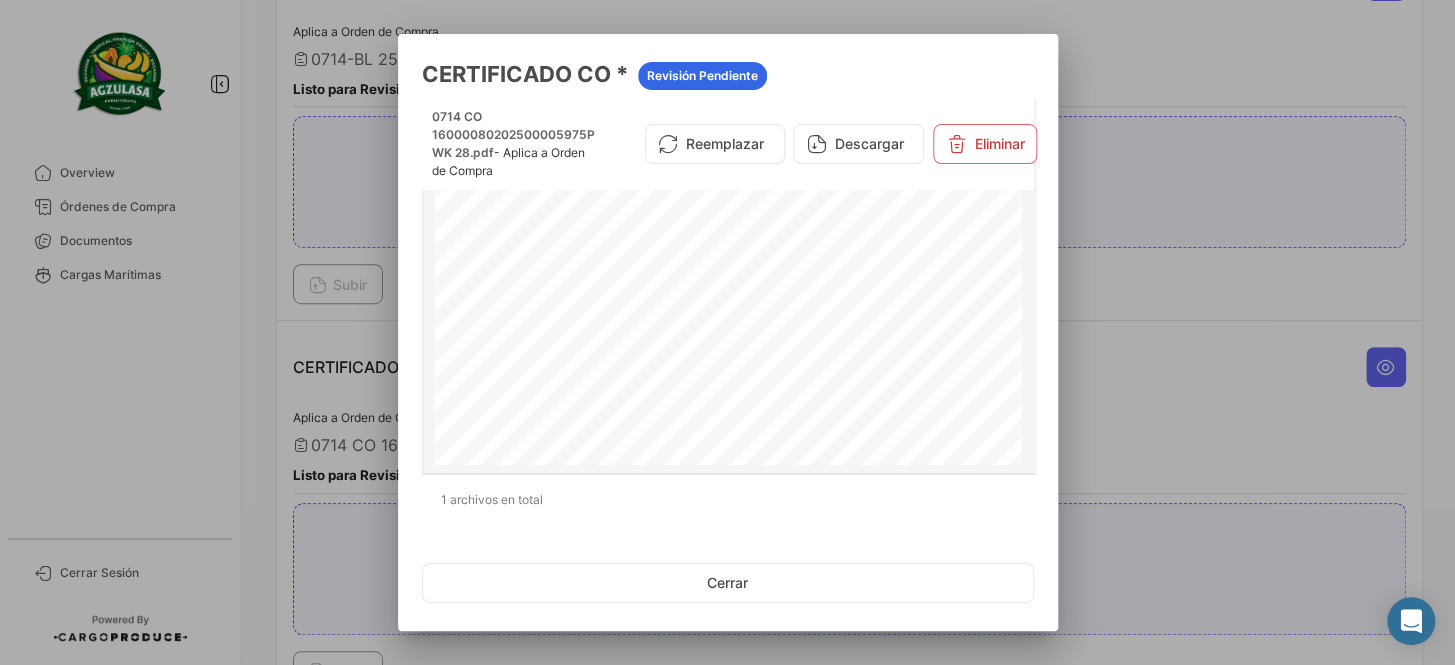 scroll, scrollTop: 0, scrollLeft: 0, axis: both 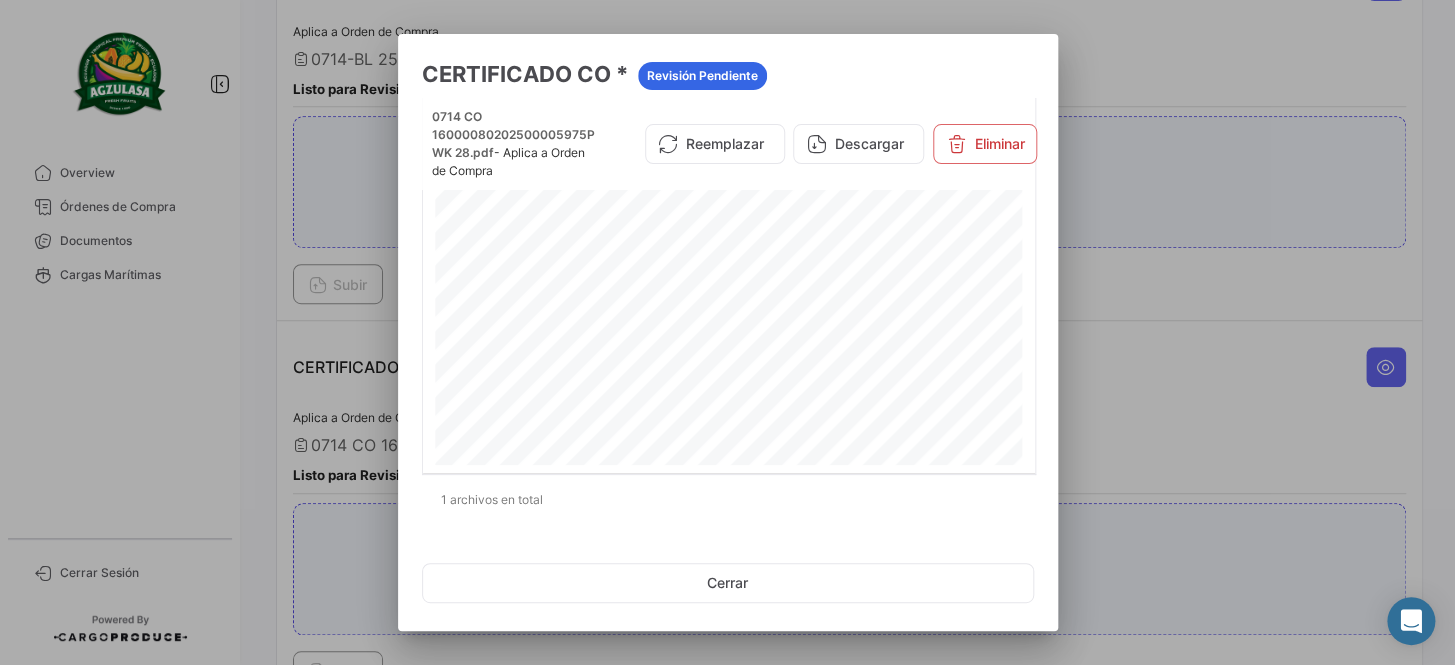 click at bounding box center [727, 332] 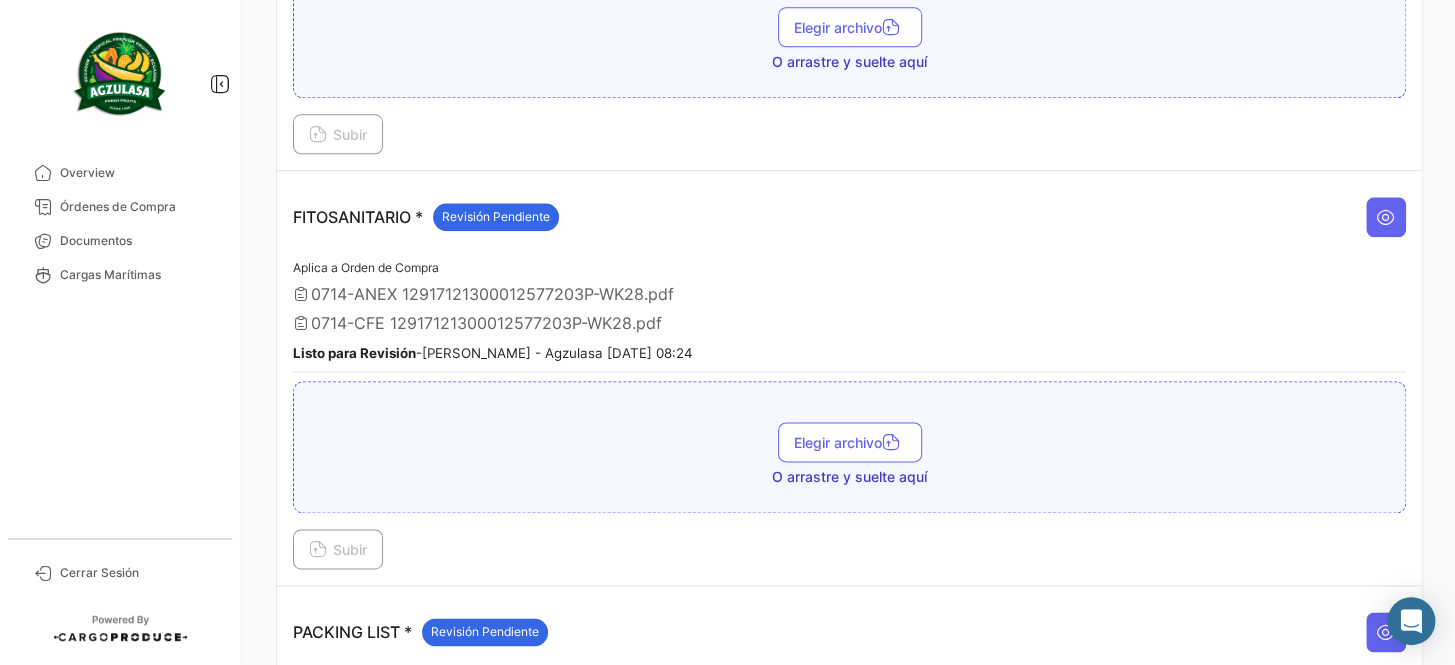 scroll, scrollTop: 909, scrollLeft: 0, axis: vertical 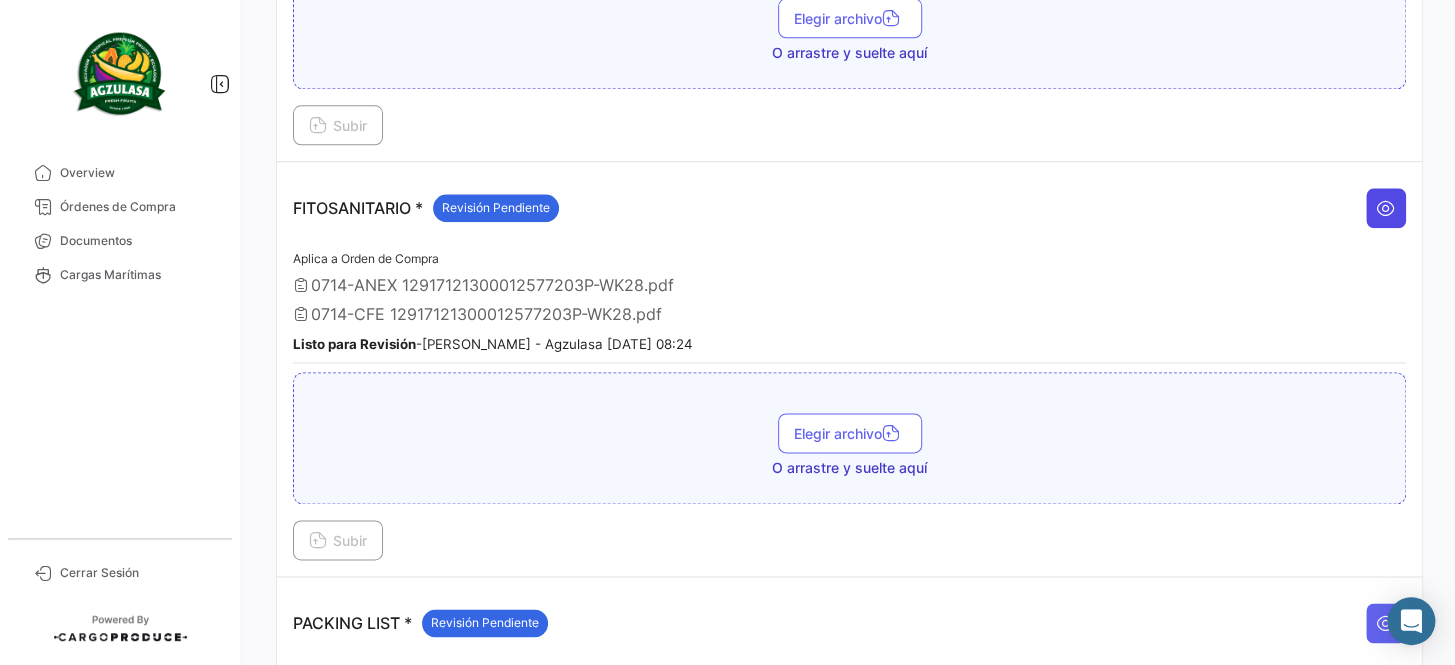 click at bounding box center [1386, 208] 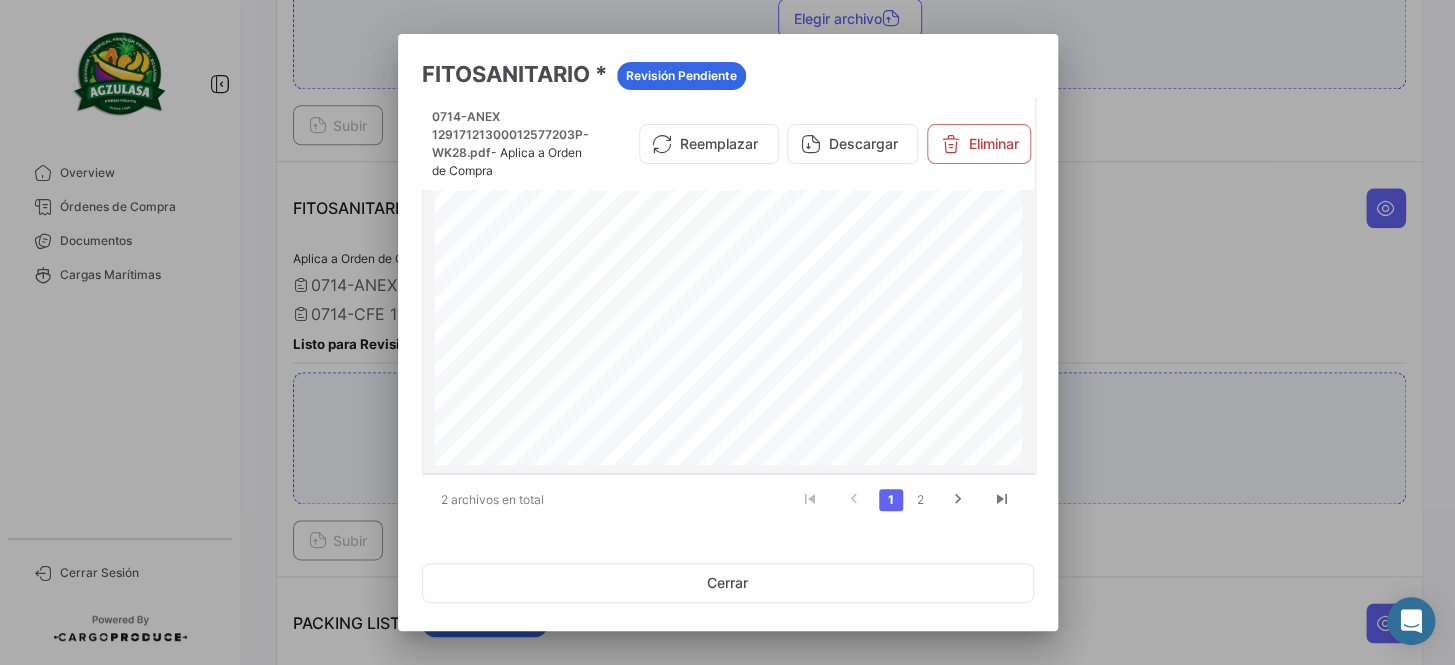scroll, scrollTop: 0, scrollLeft: 0, axis: both 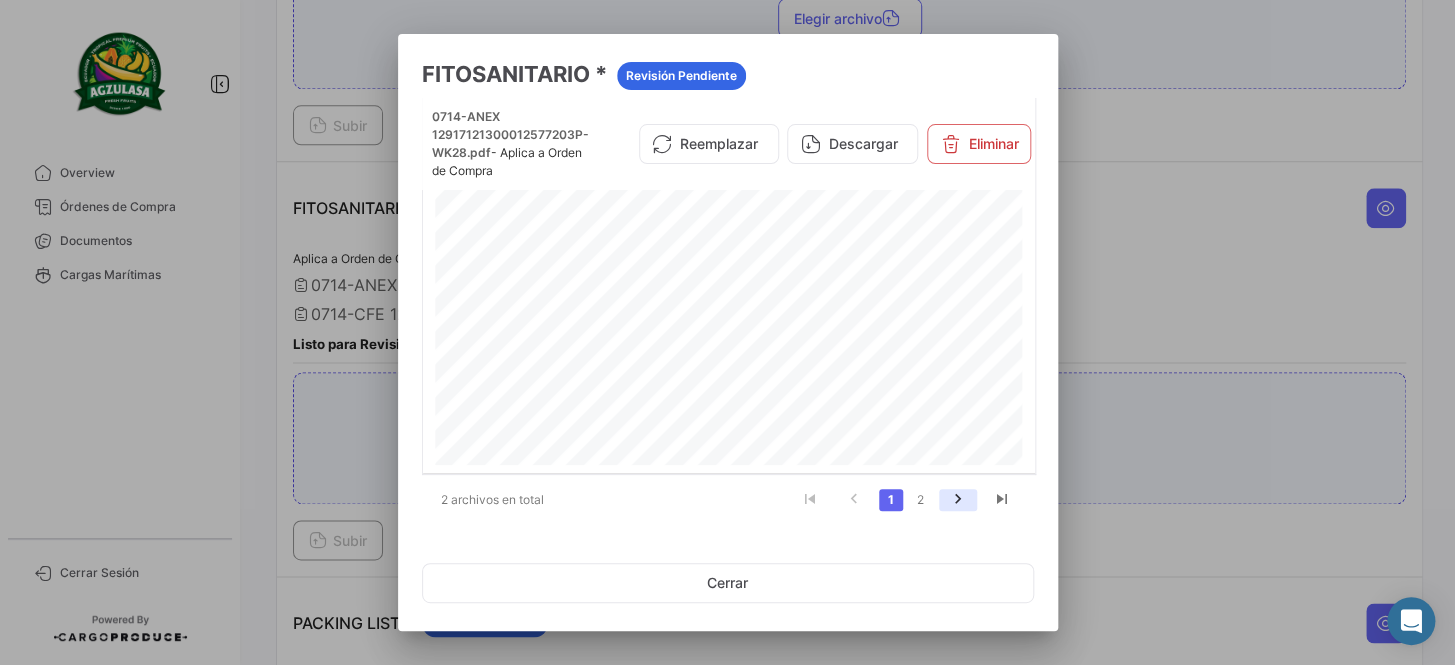 click 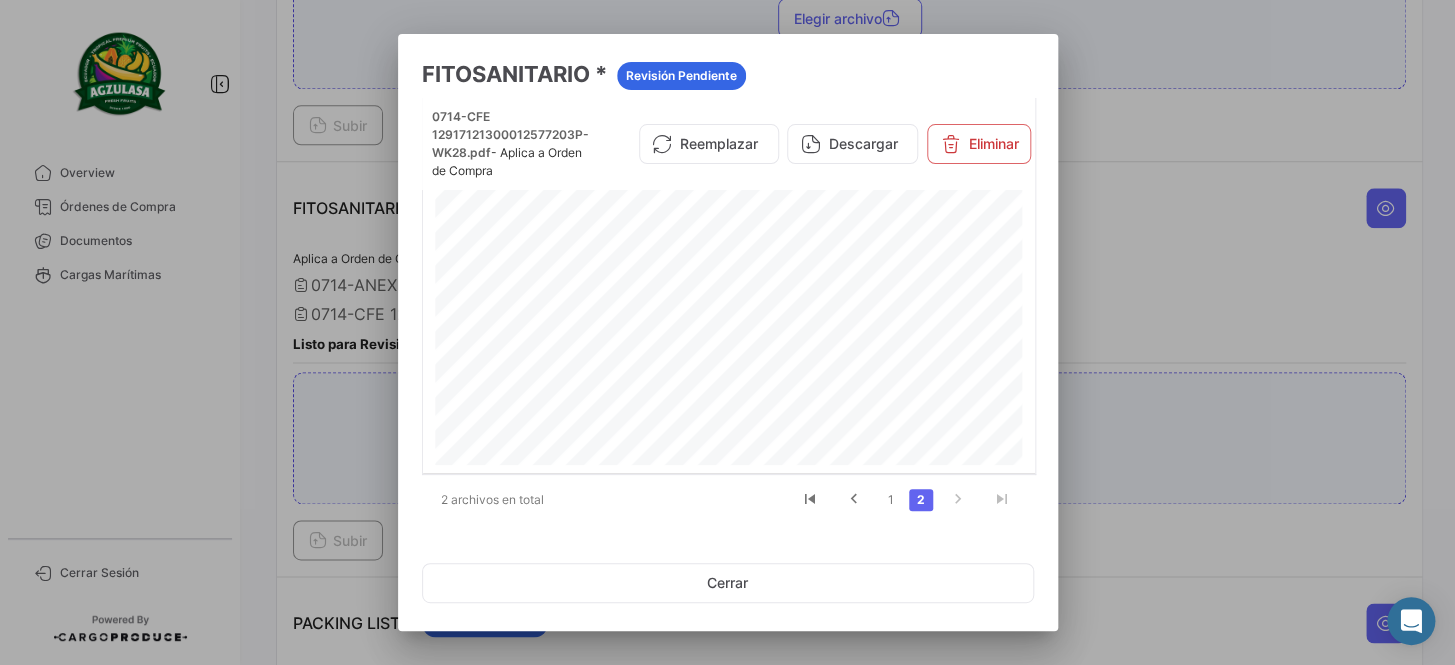 click at bounding box center [727, 332] 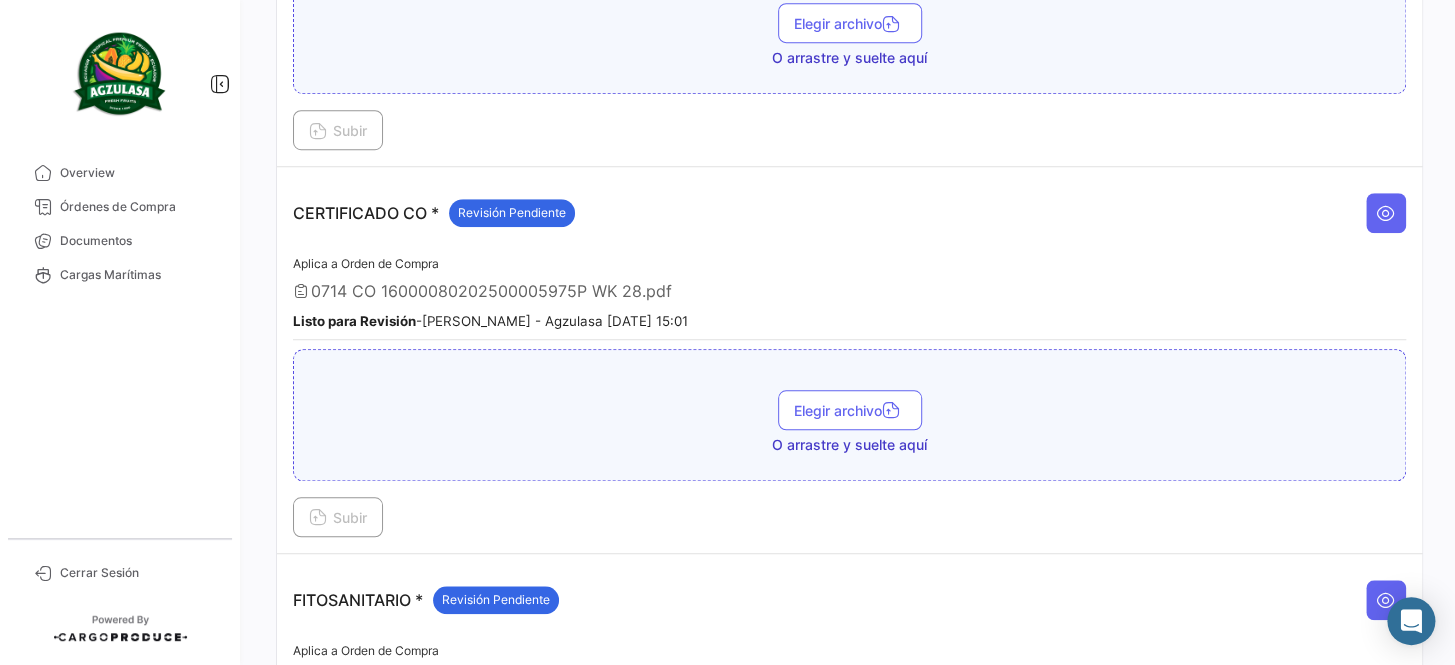scroll, scrollTop: 151, scrollLeft: 0, axis: vertical 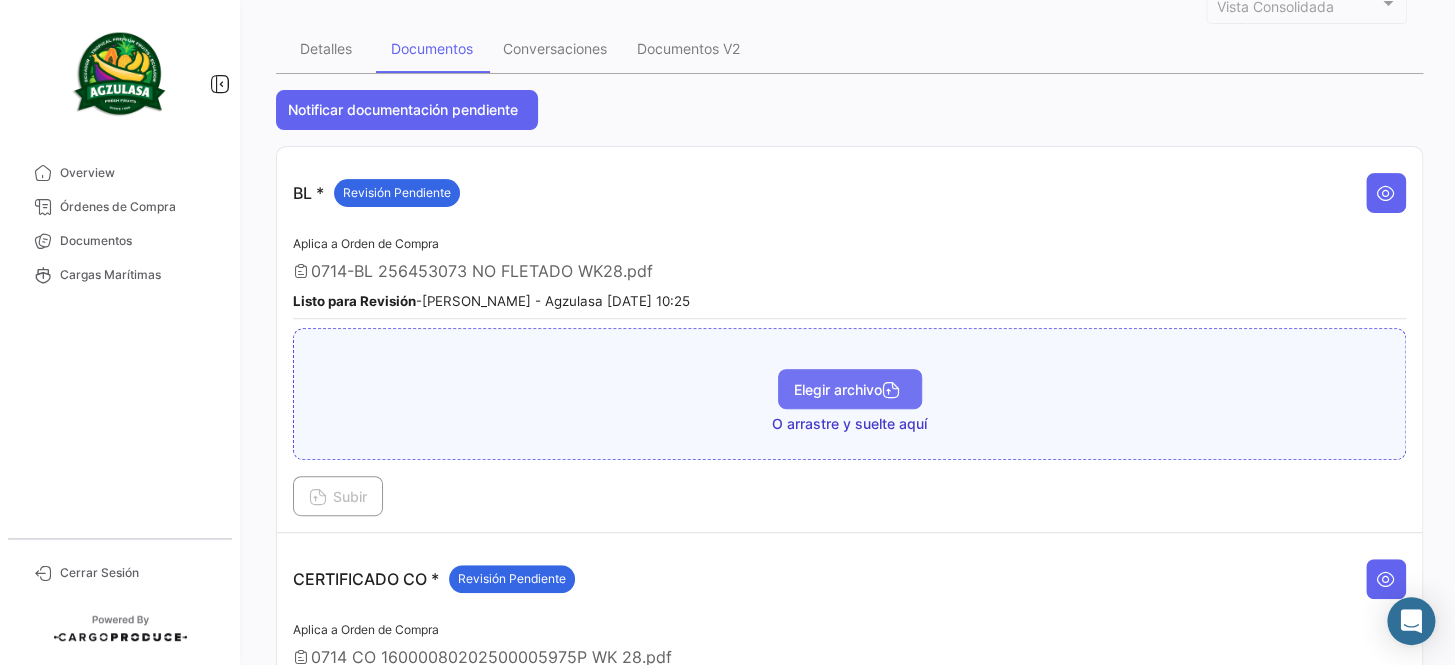 click on "Elegir archivo" at bounding box center (850, 389) 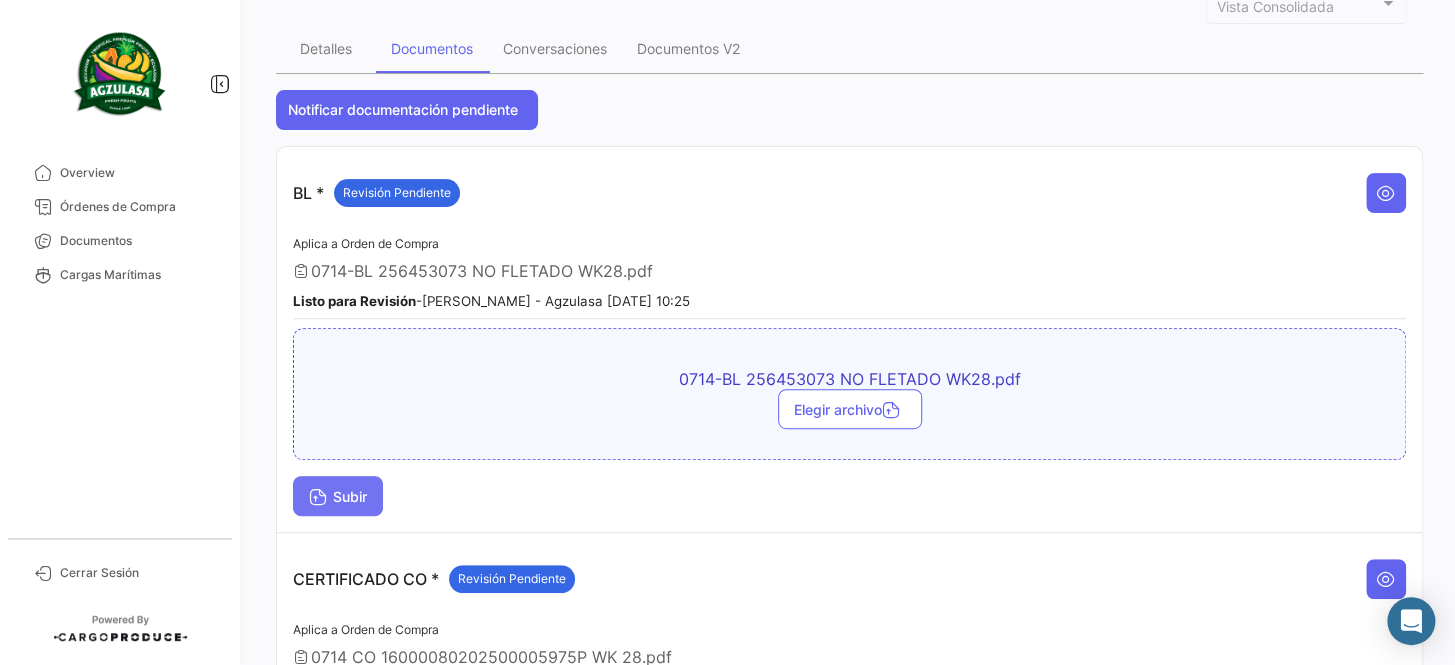 click on "Subir" at bounding box center (338, 496) 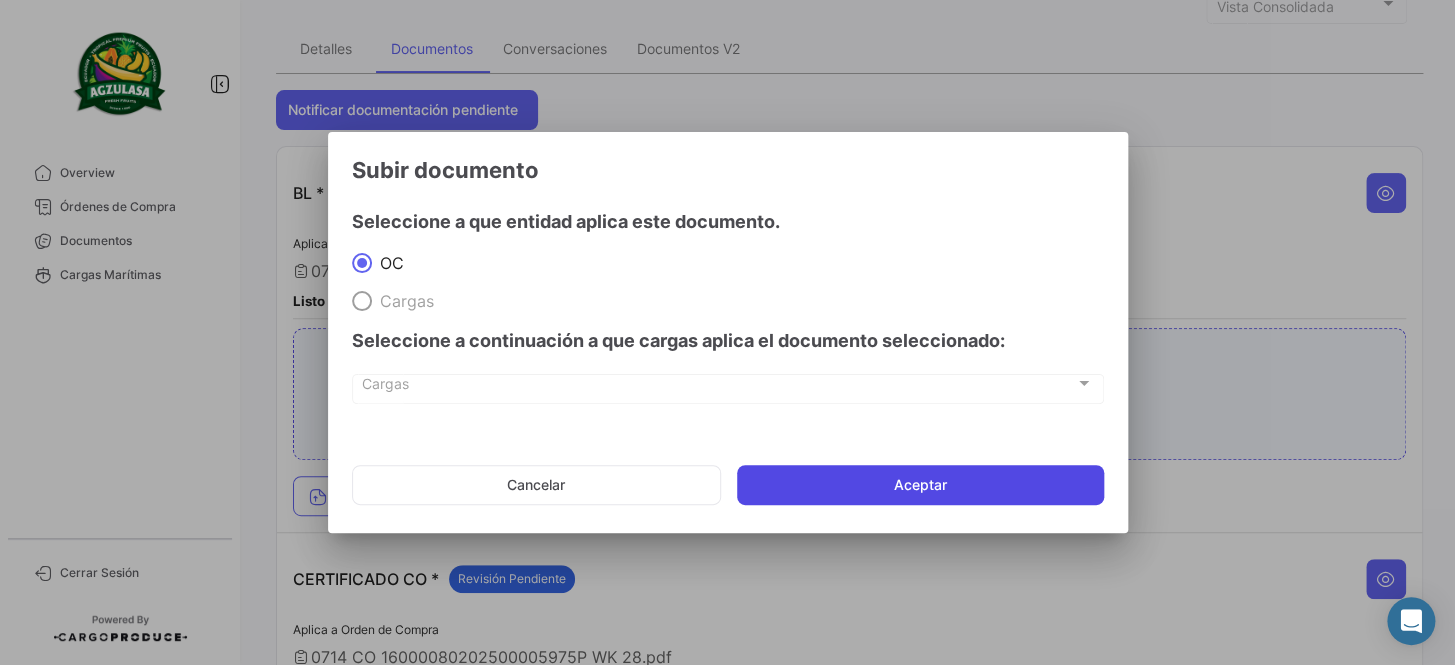 click on "Aceptar" 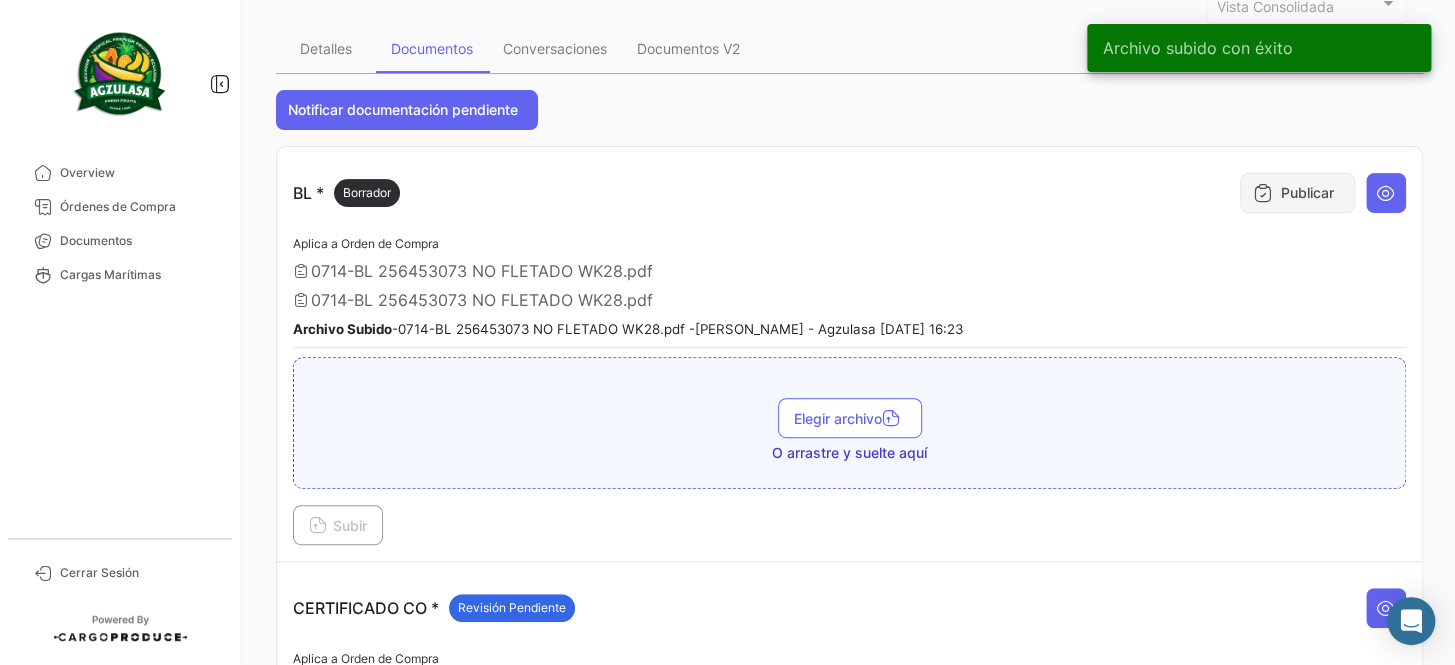 click at bounding box center (1263, 193) 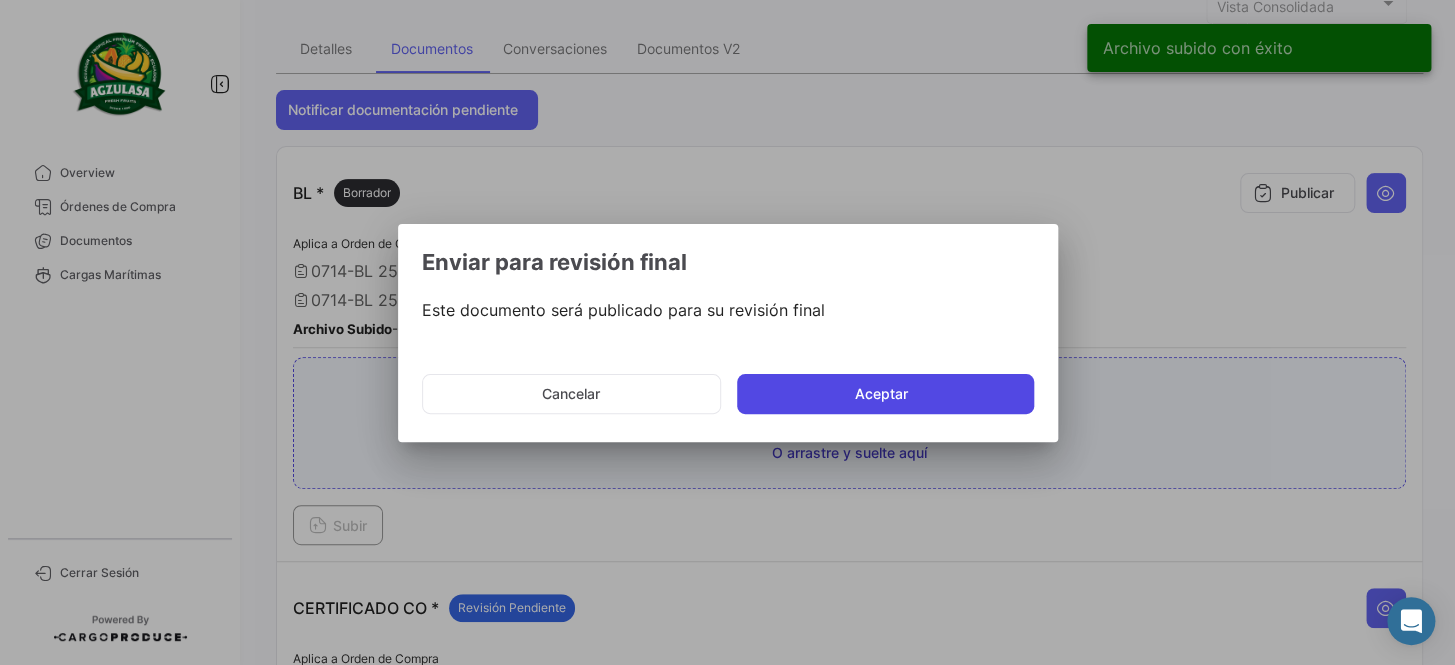 click on "Aceptar" 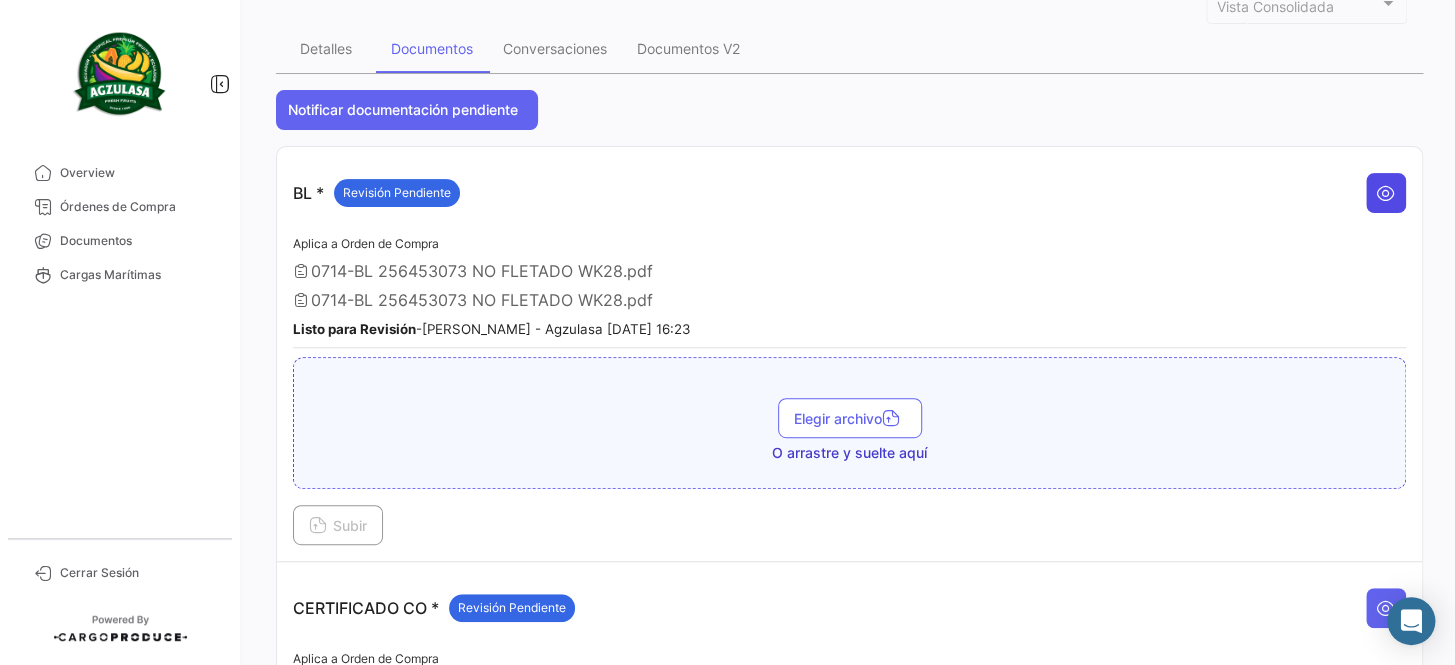 click at bounding box center [1386, 193] 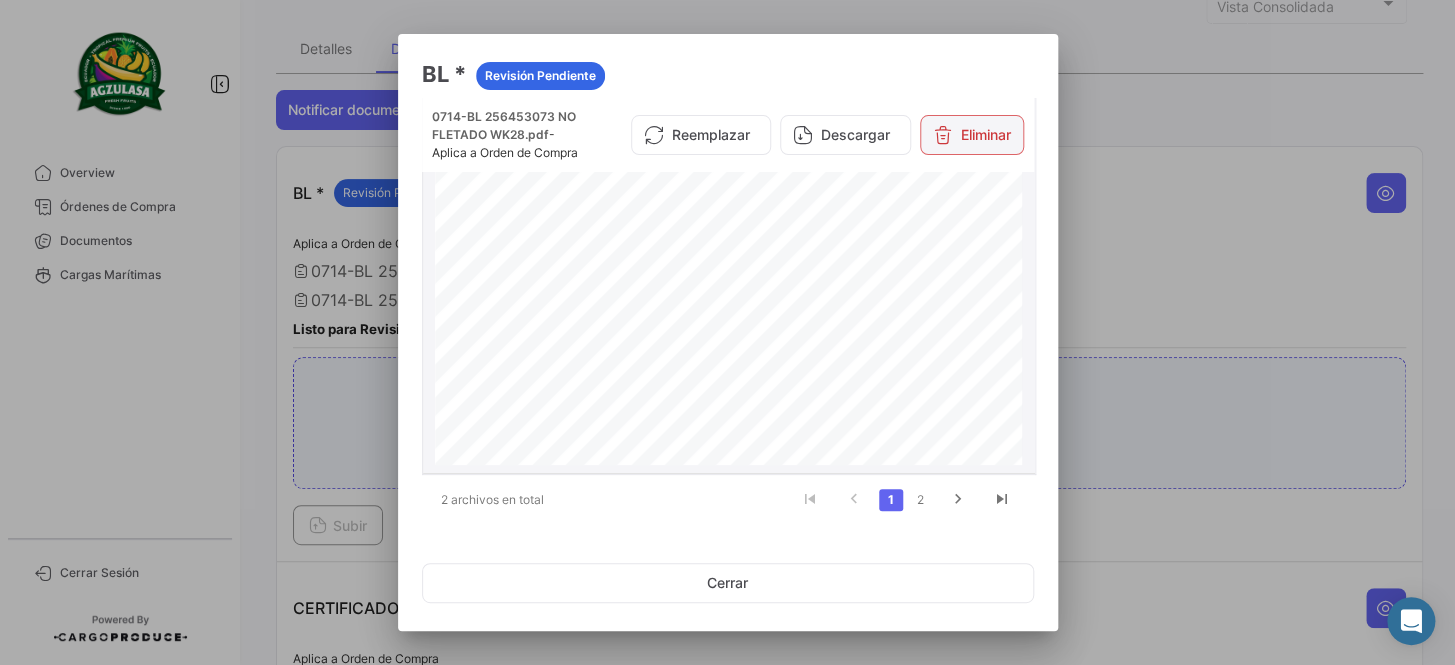 click on "Eliminar" at bounding box center [972, 135] 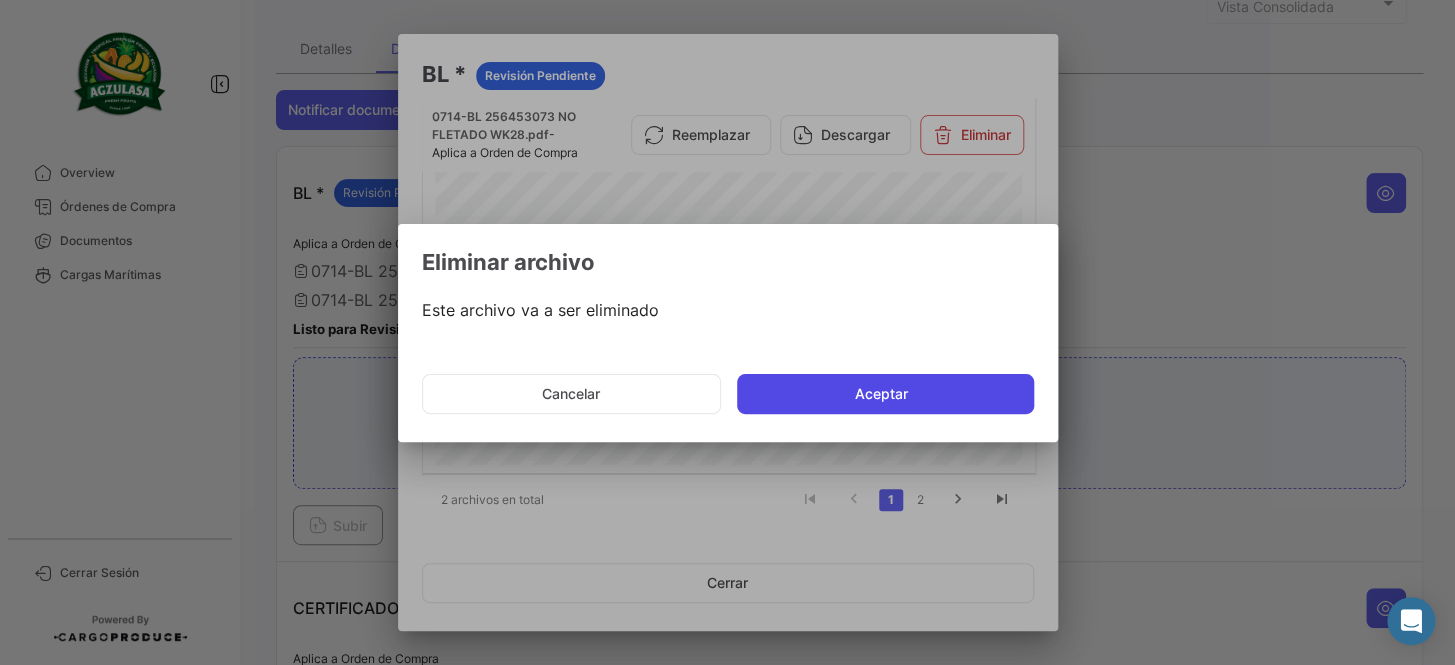 click on "Aceptar" 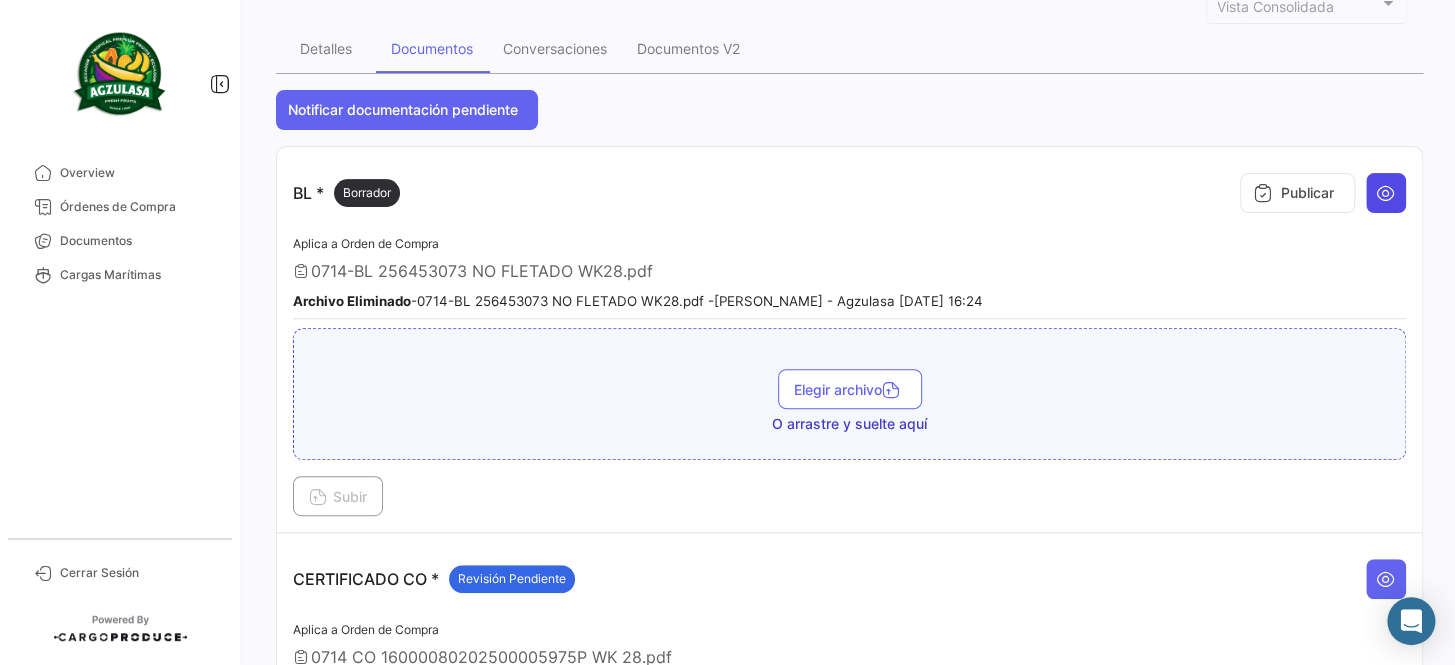 click at bounding box center (1386, 193) 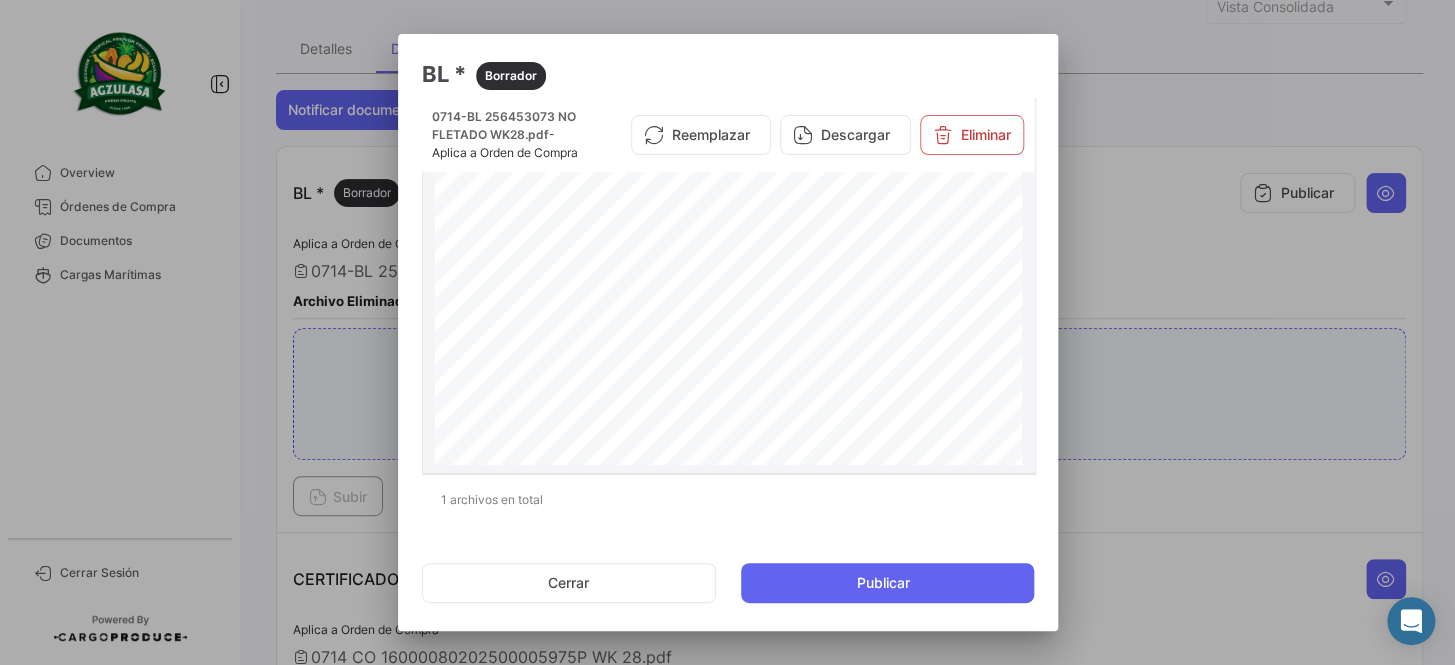 scroll, scrollTop: 90, scrollLeft: 0, axis: vertical 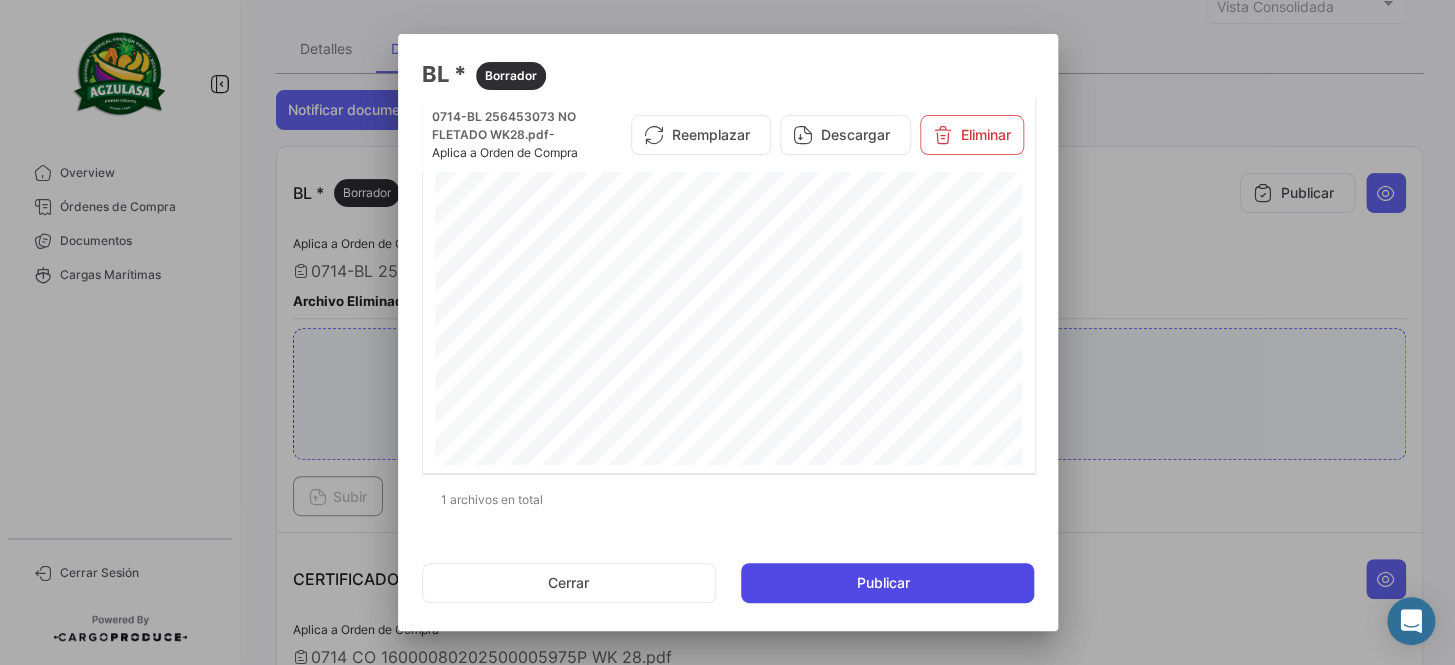 click on "Publicar" 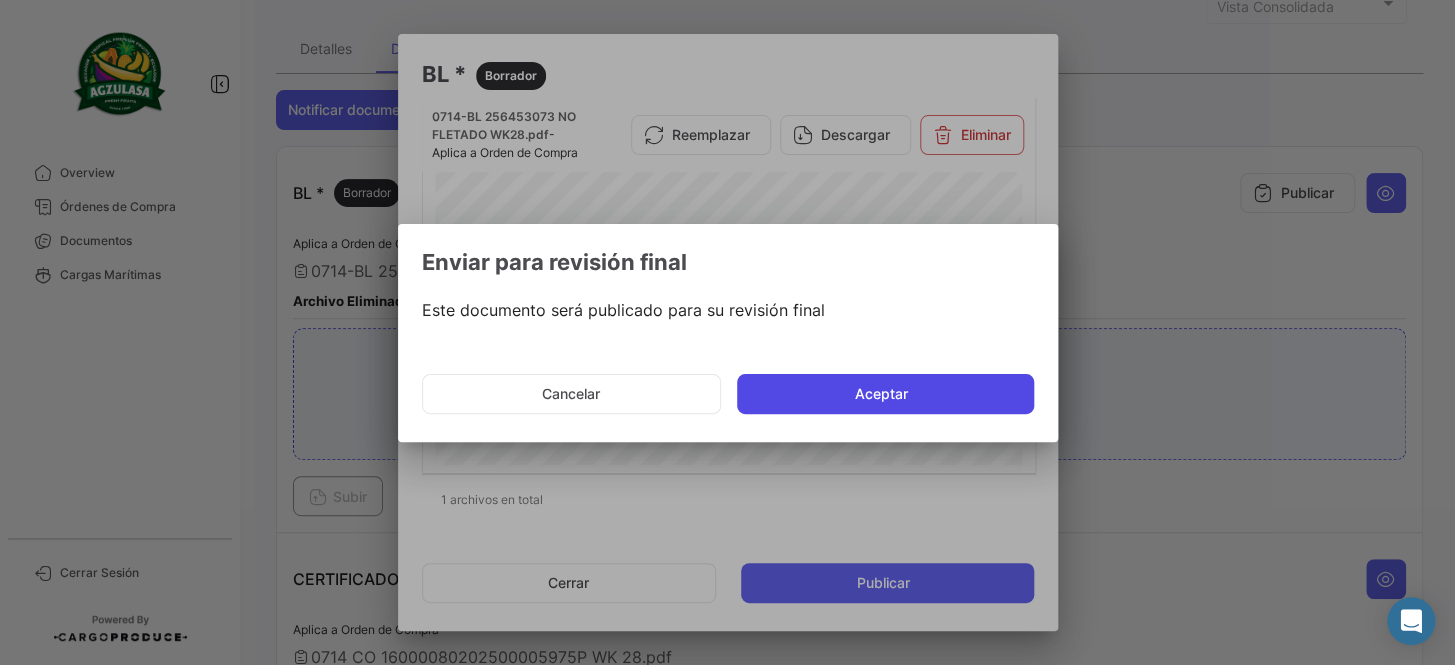 click on "Aceptar" 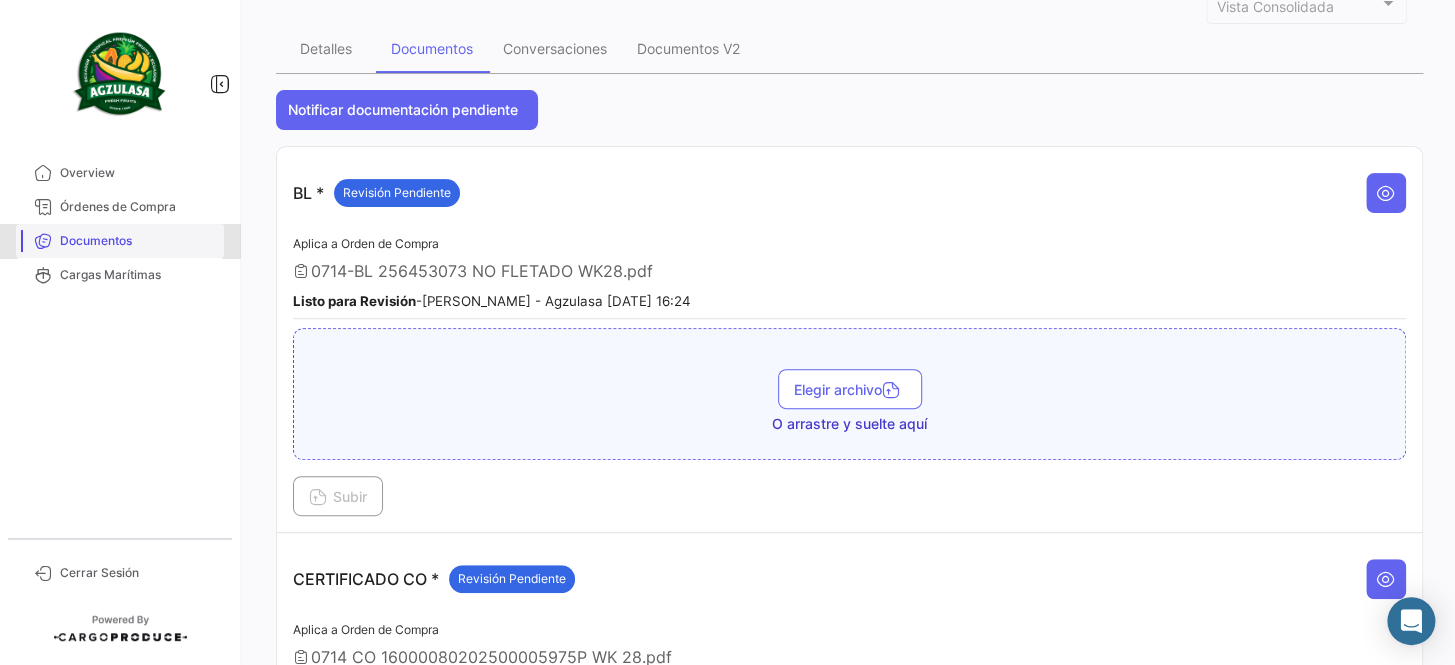 click on "Documentos" at bounding box center [138, 241] 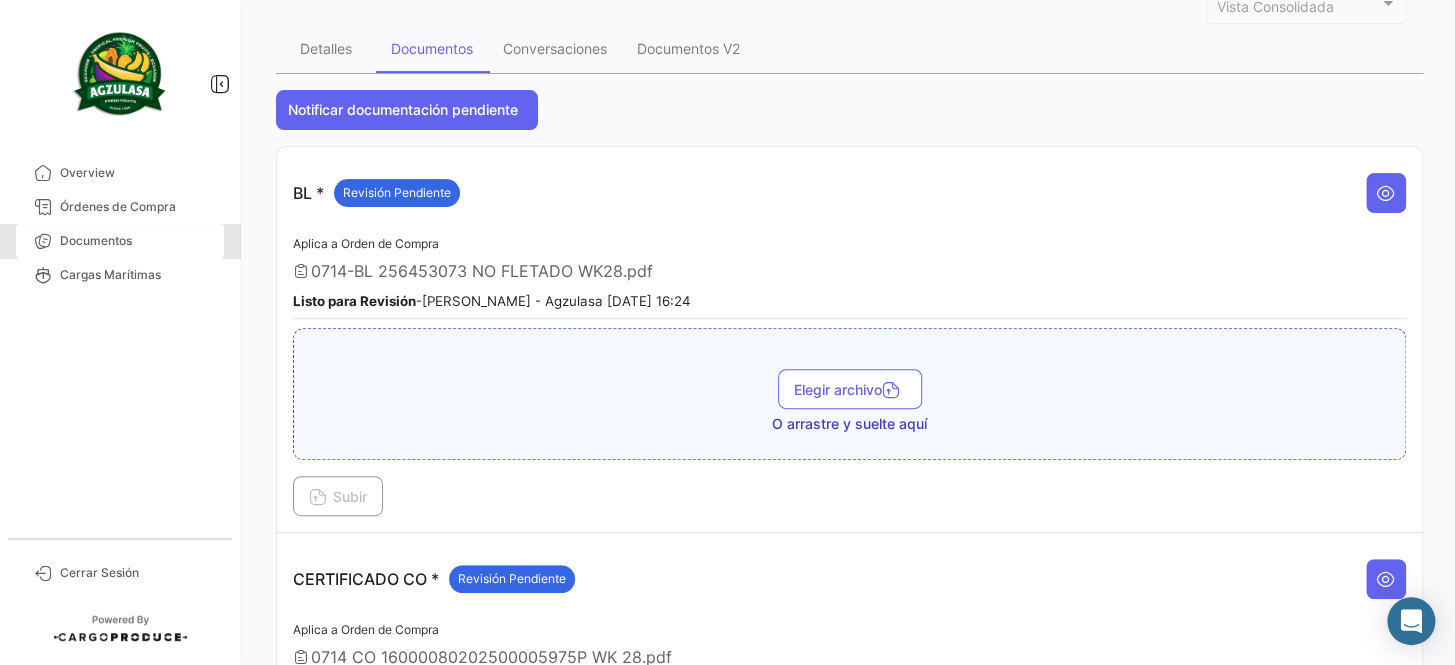 scroll, scrollTop: 0, scrollLeft: 0, axis: both 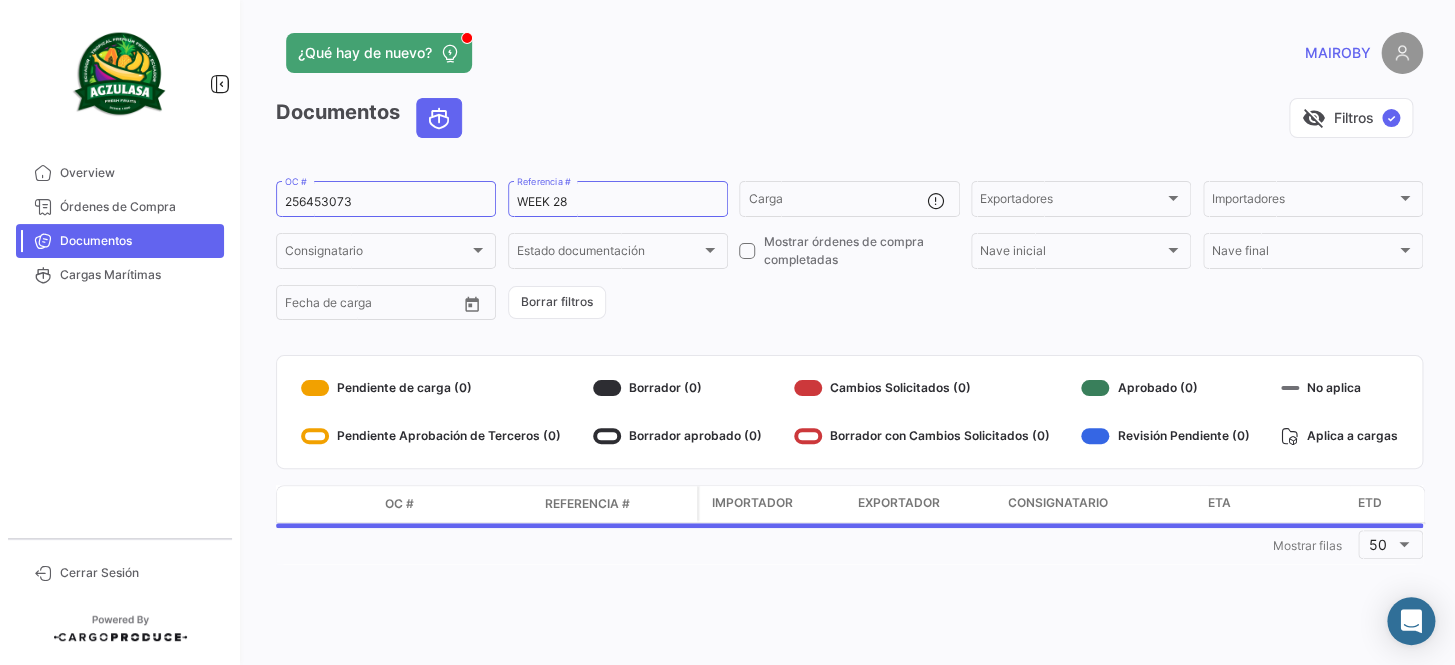 drag, startPoint x: 384, startPoint y: 197, endPoint x: 234, endPoint y: 219, distance: 151.60475 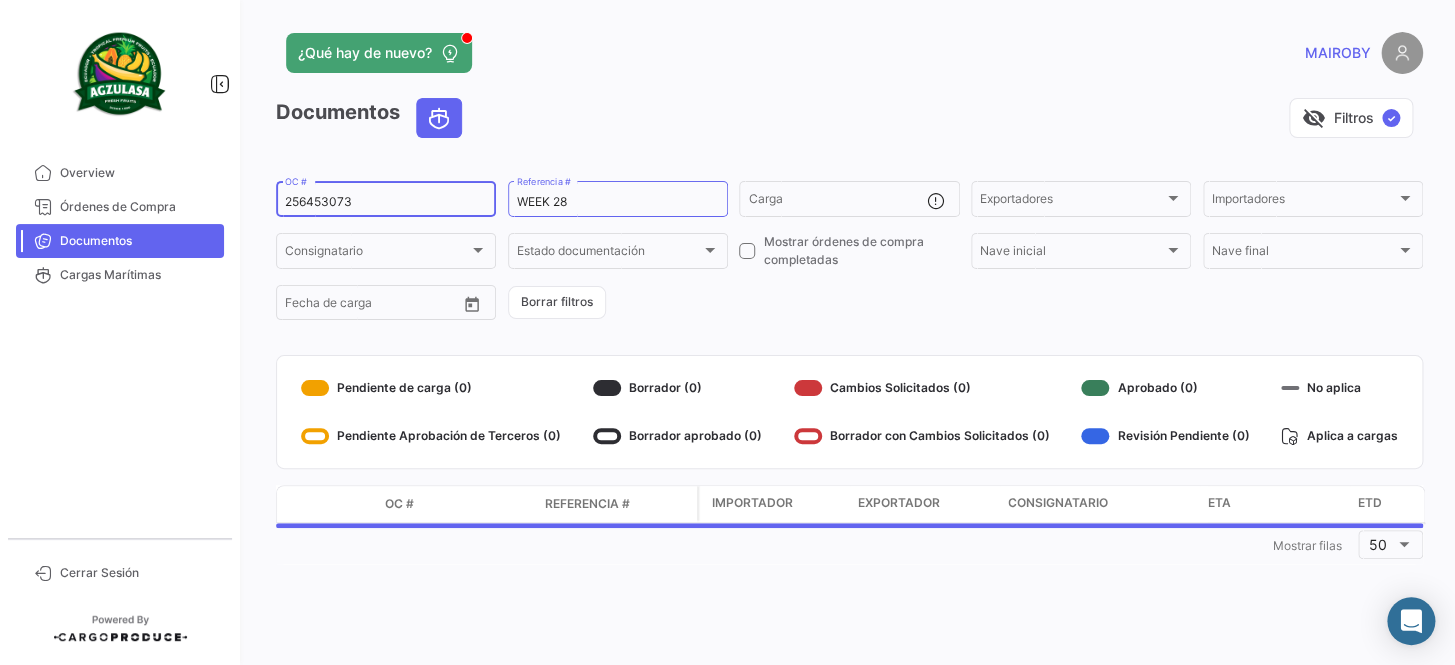 click on "256453073" at bounding box center [386, 202] 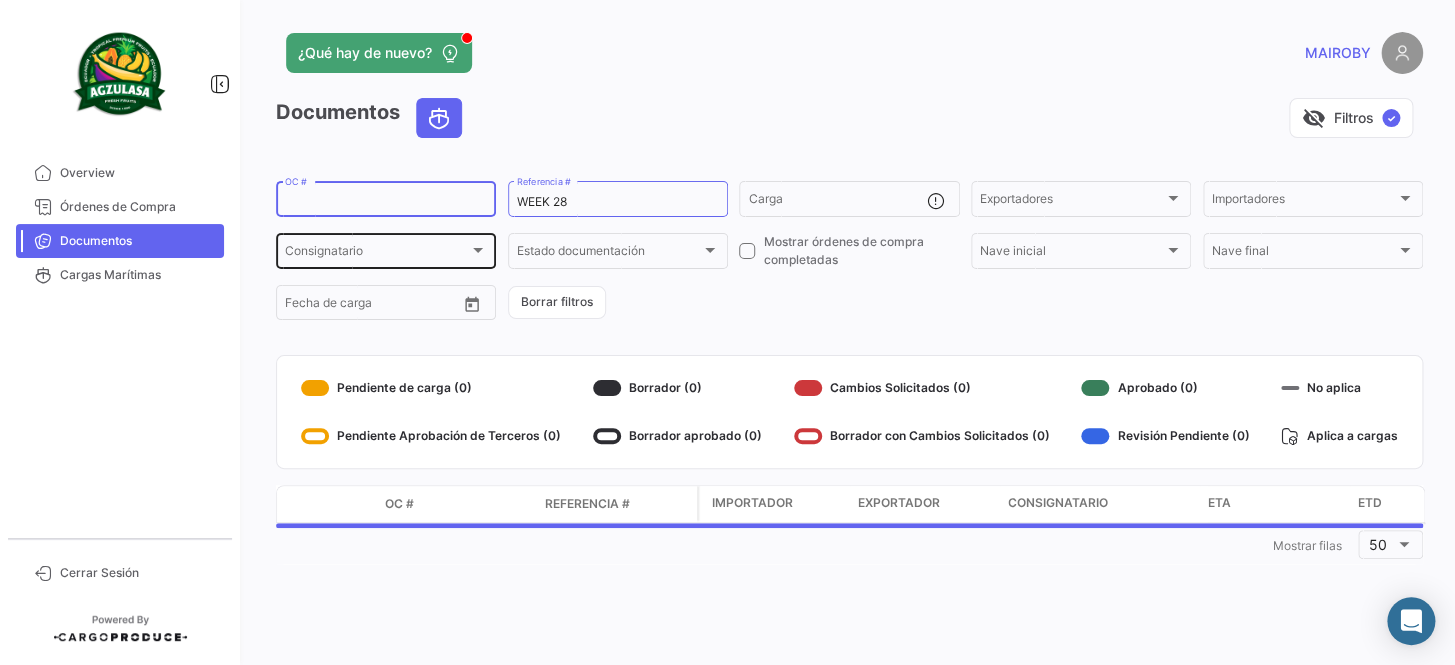 paste on "255476796" 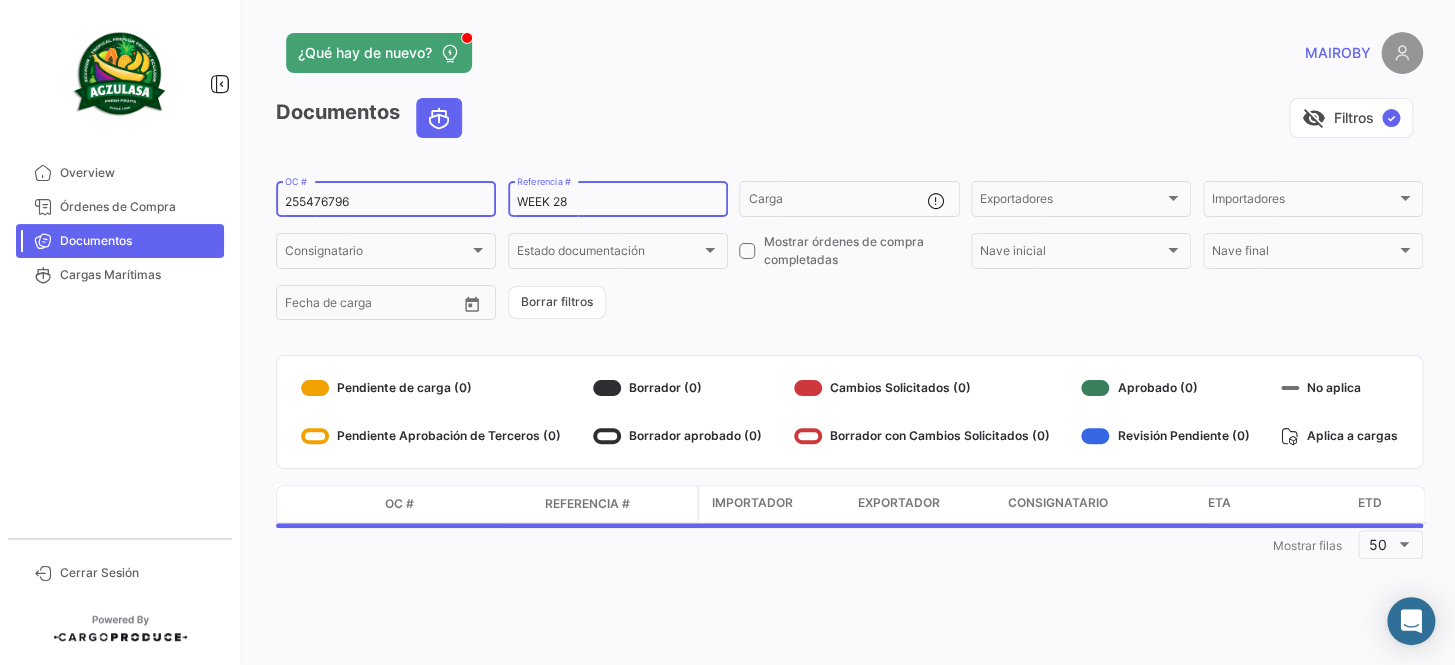 type on "255476796" 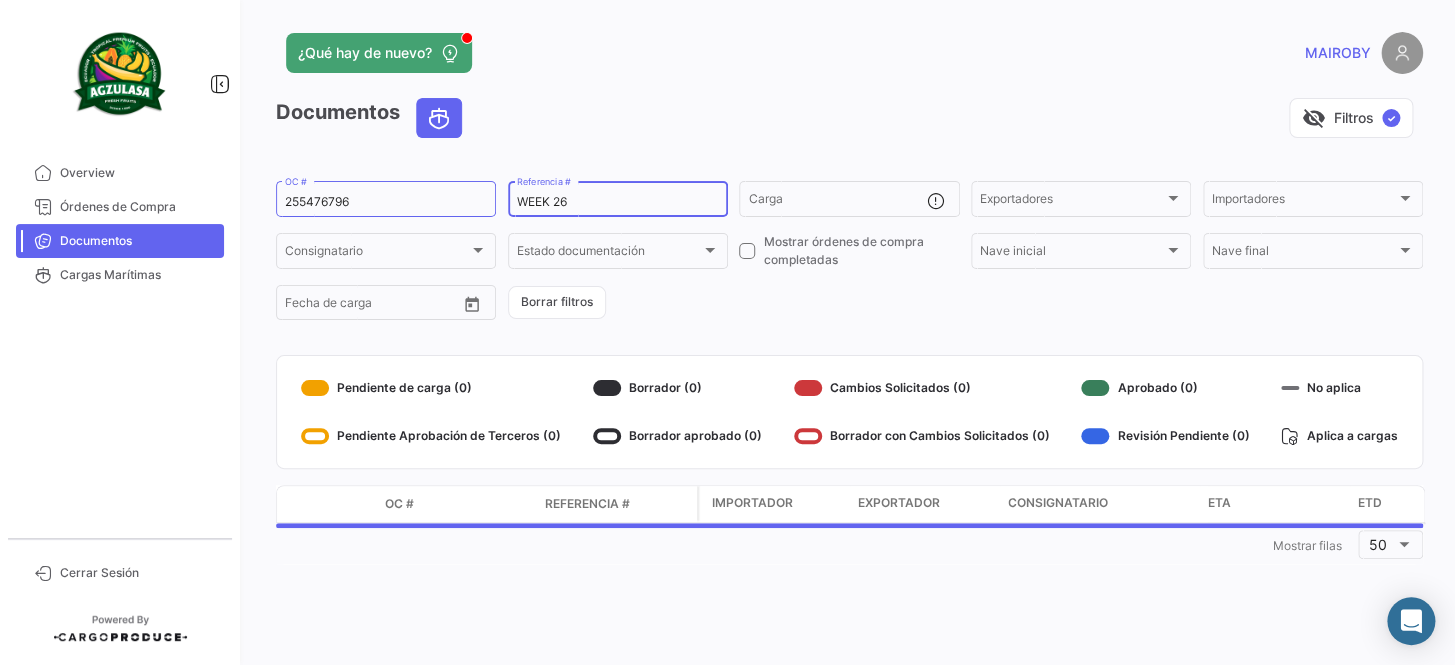 type on "WEEK 26" 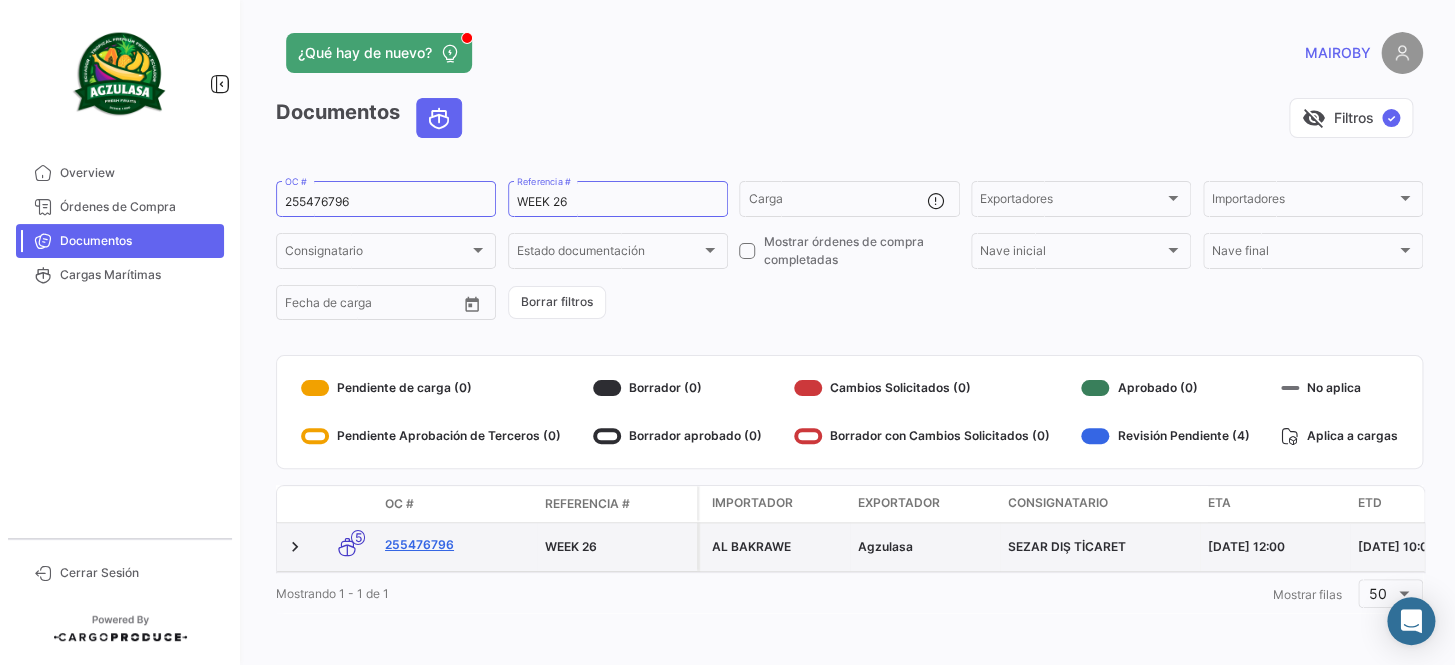 click on "255476796" 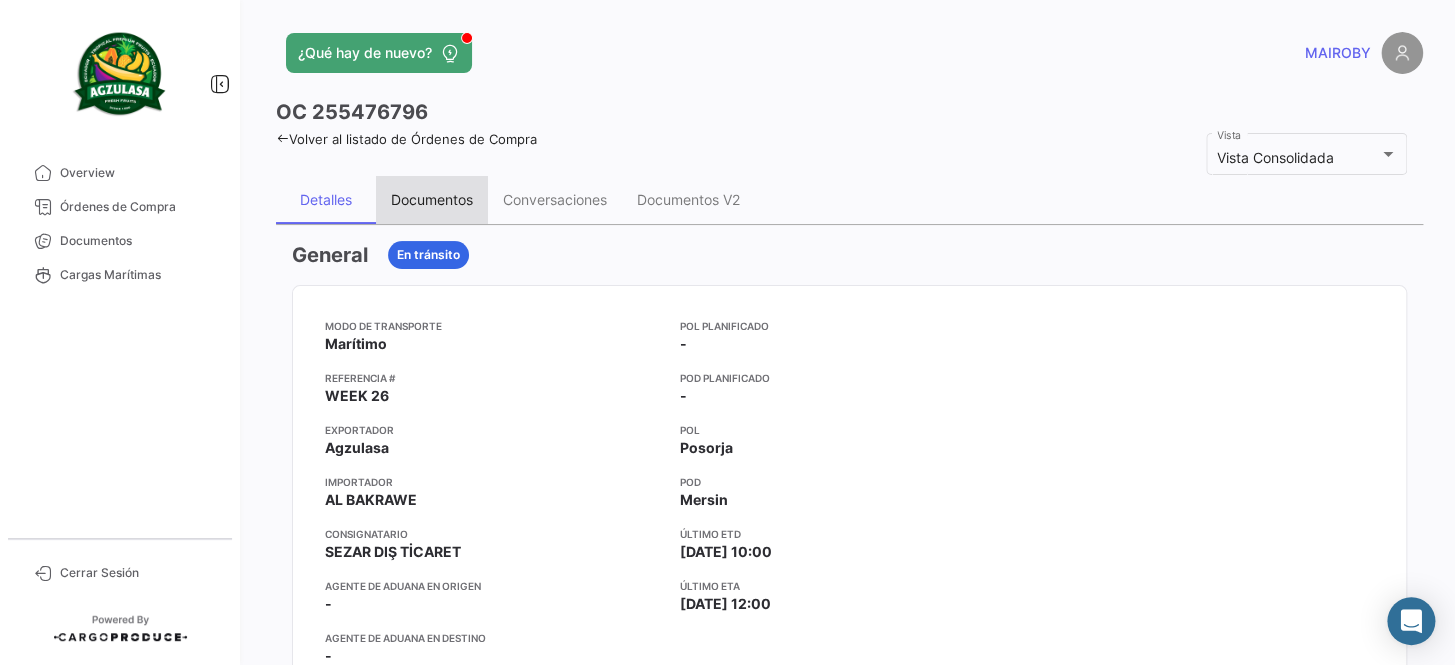 click on "Documentos" at bounding box center [432, 199] 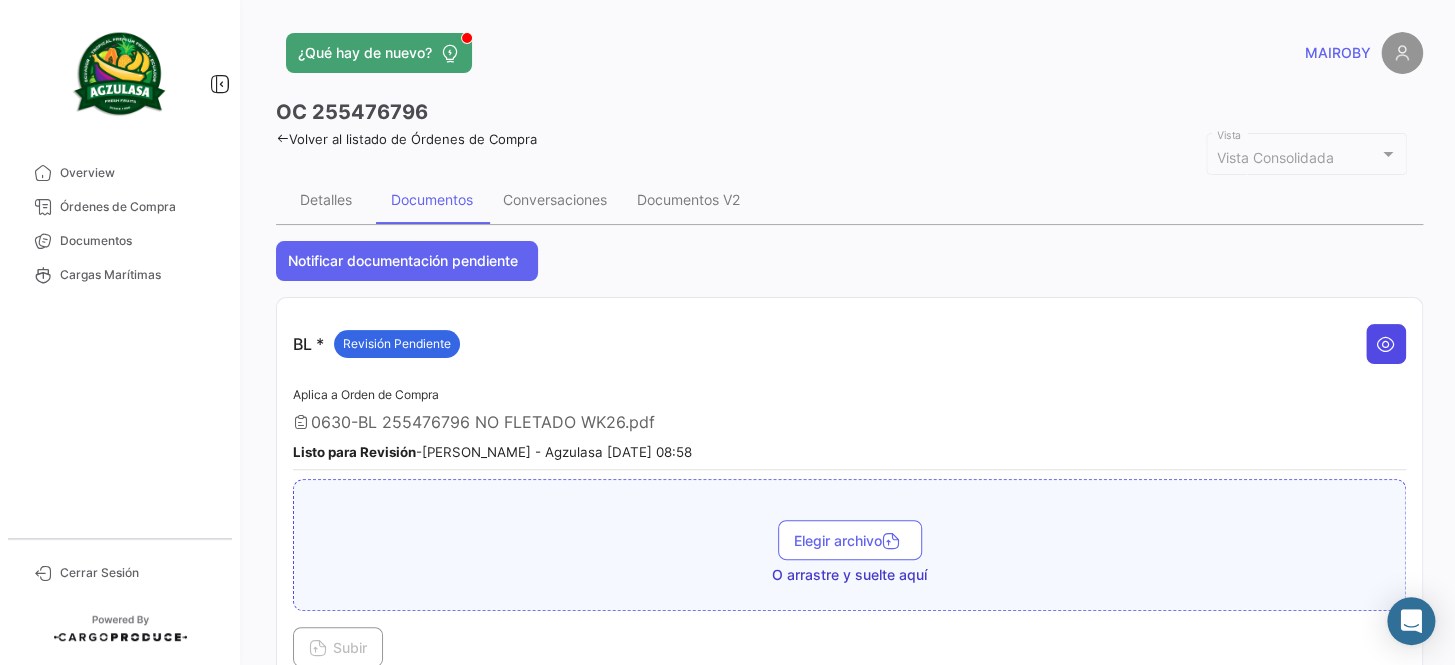 click at bounding box center [1386, 344] 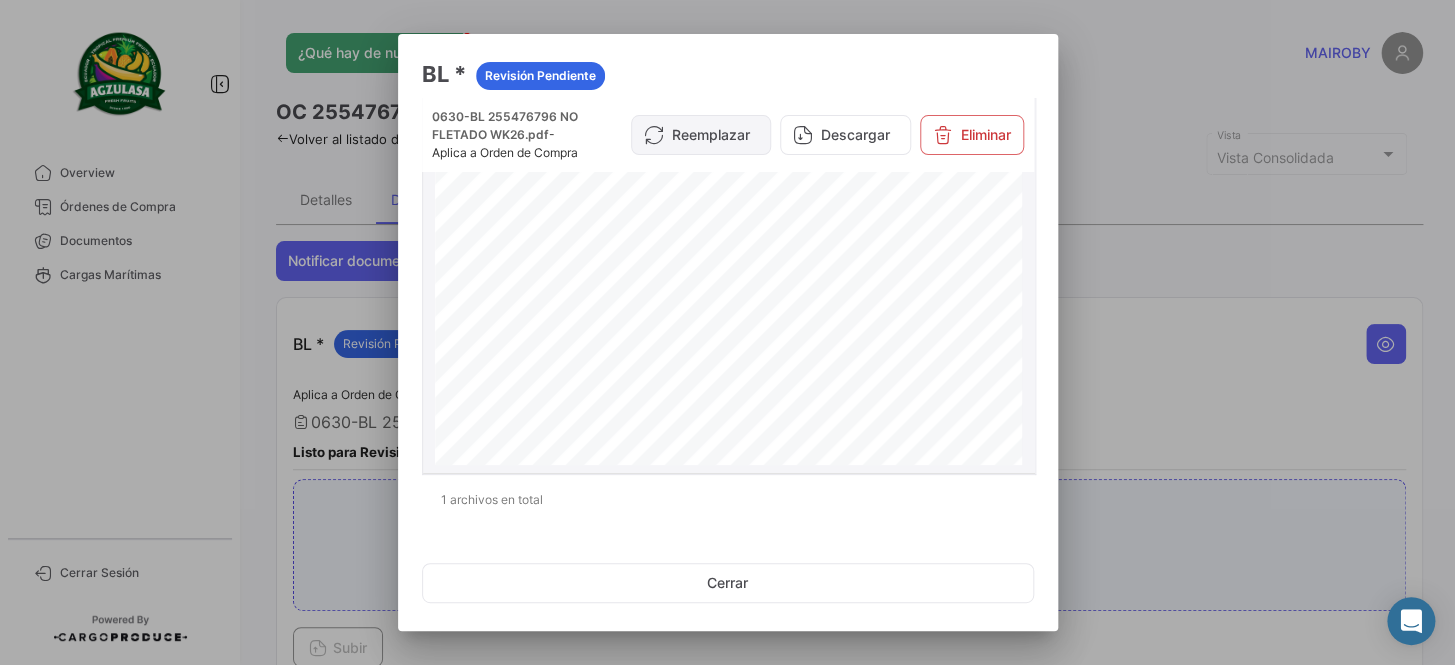 click on "Reemplazar" at bounding box center [701, 135] 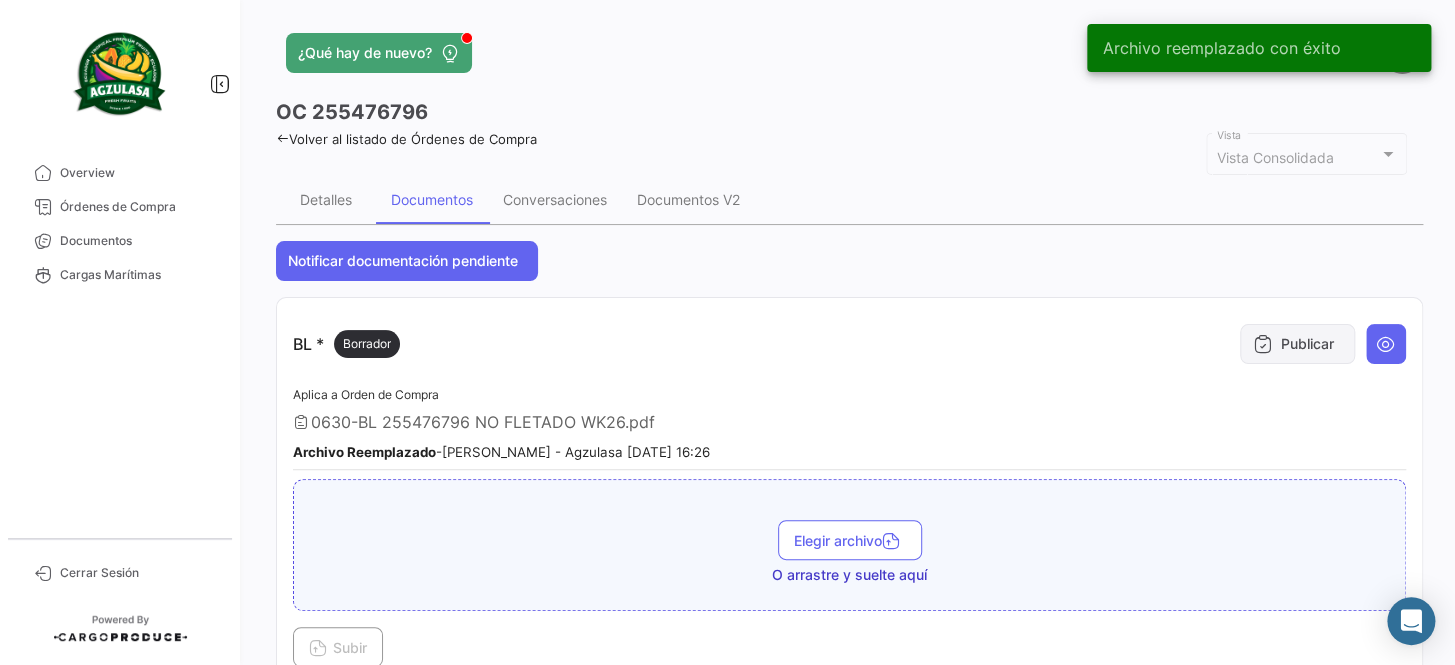 click on "Publicar" at bounding box center (1297, 344) 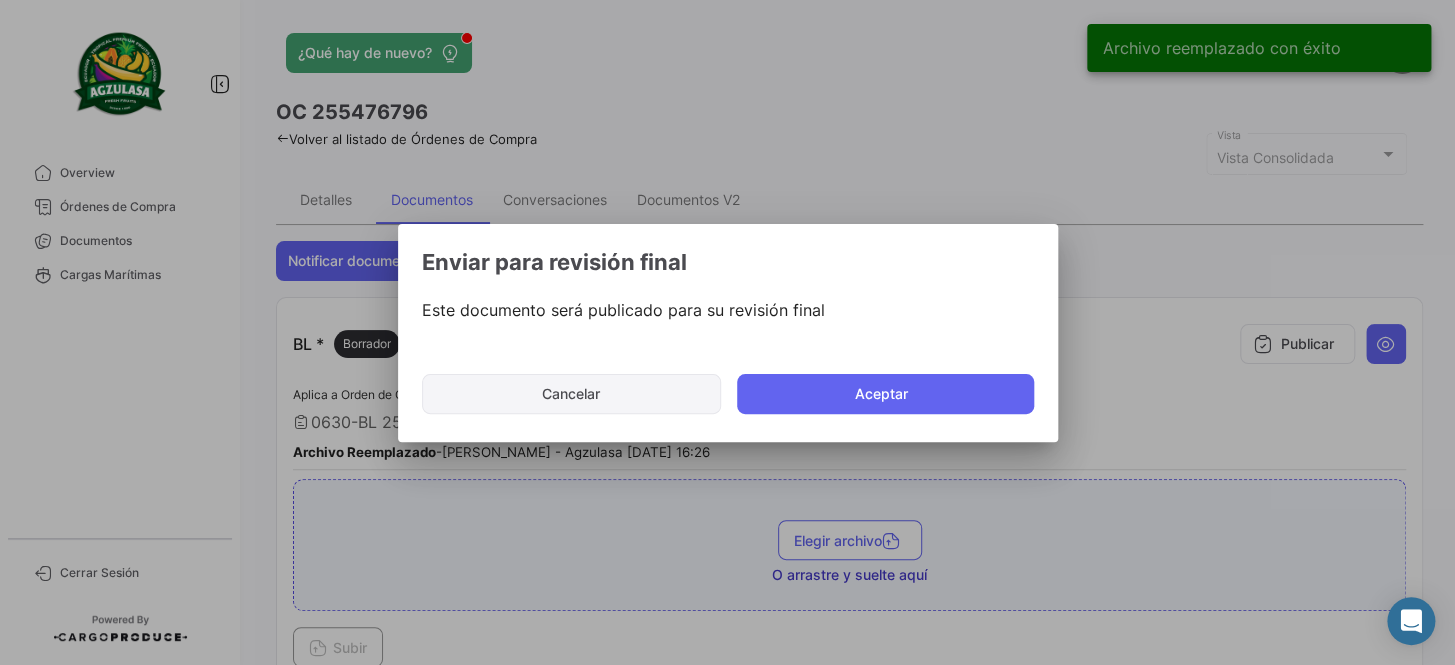 click on "Cancelar" 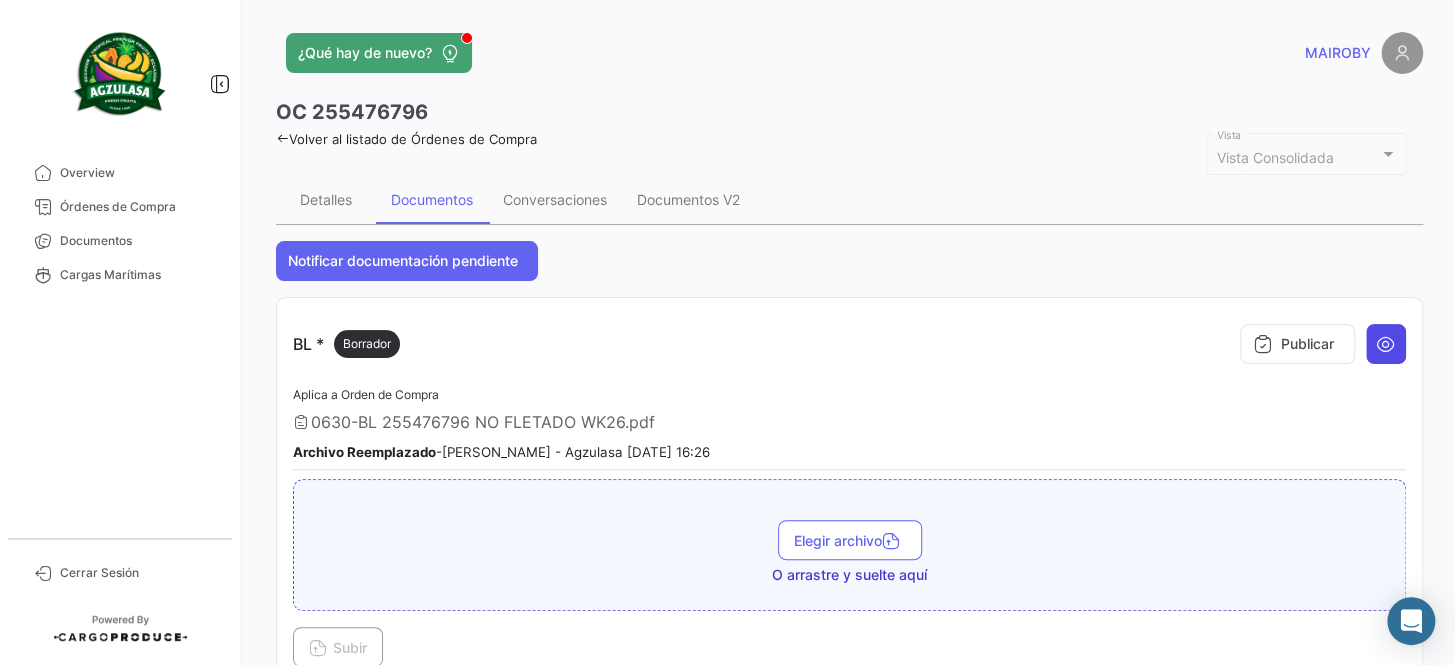 click at bounding box center [1386, 344] 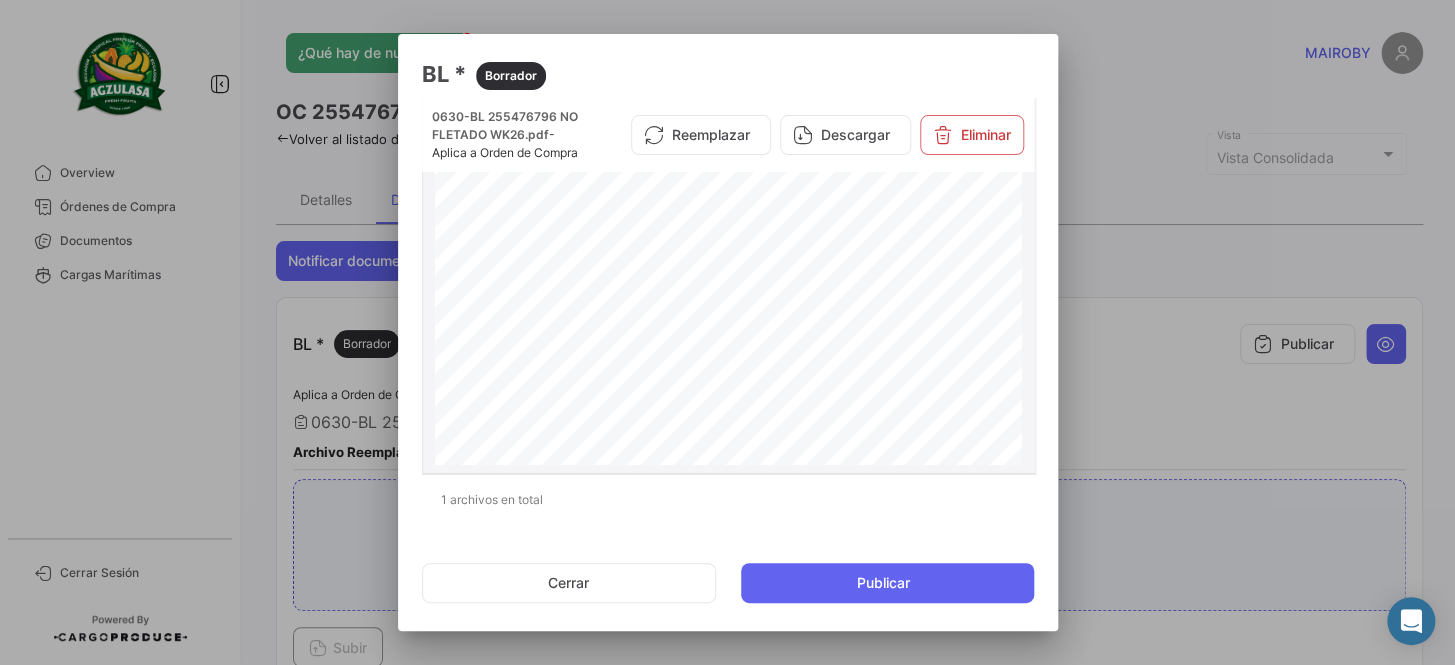 scroll, scrollTop: 90, scrollLeft: 0, axis: vertical 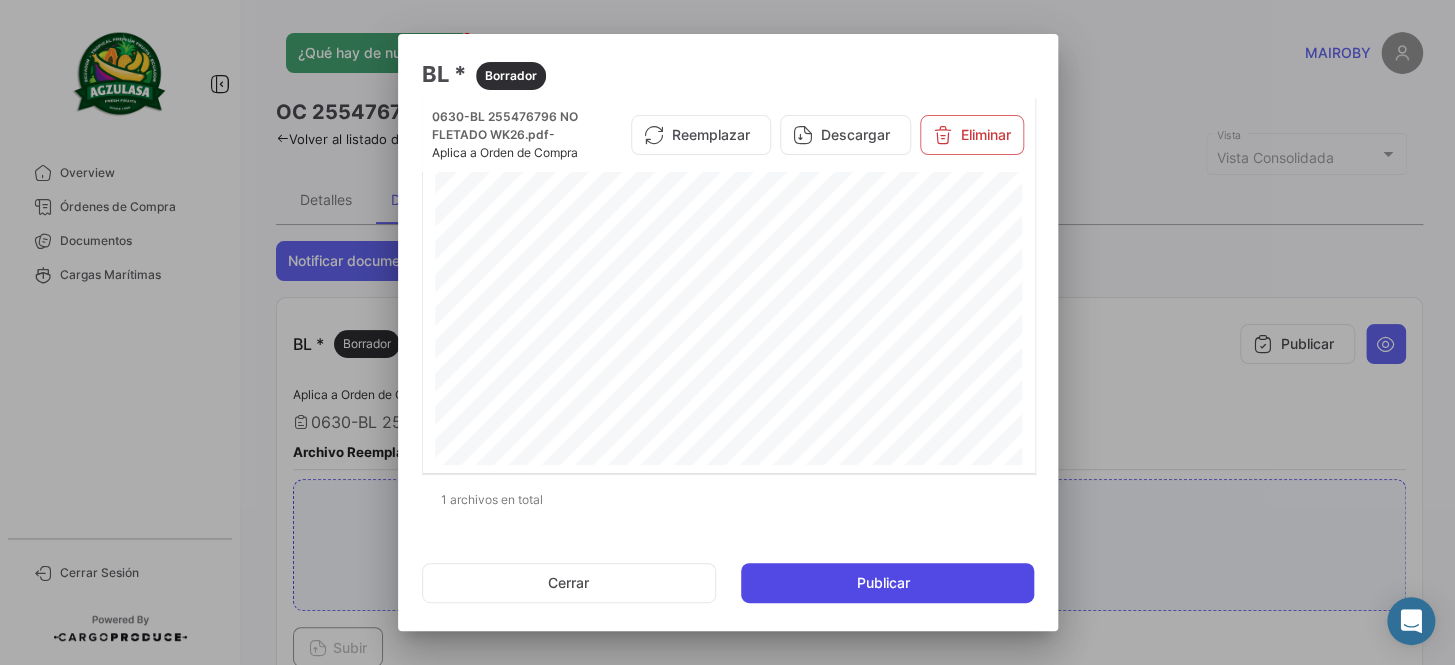 click on "Publicar" 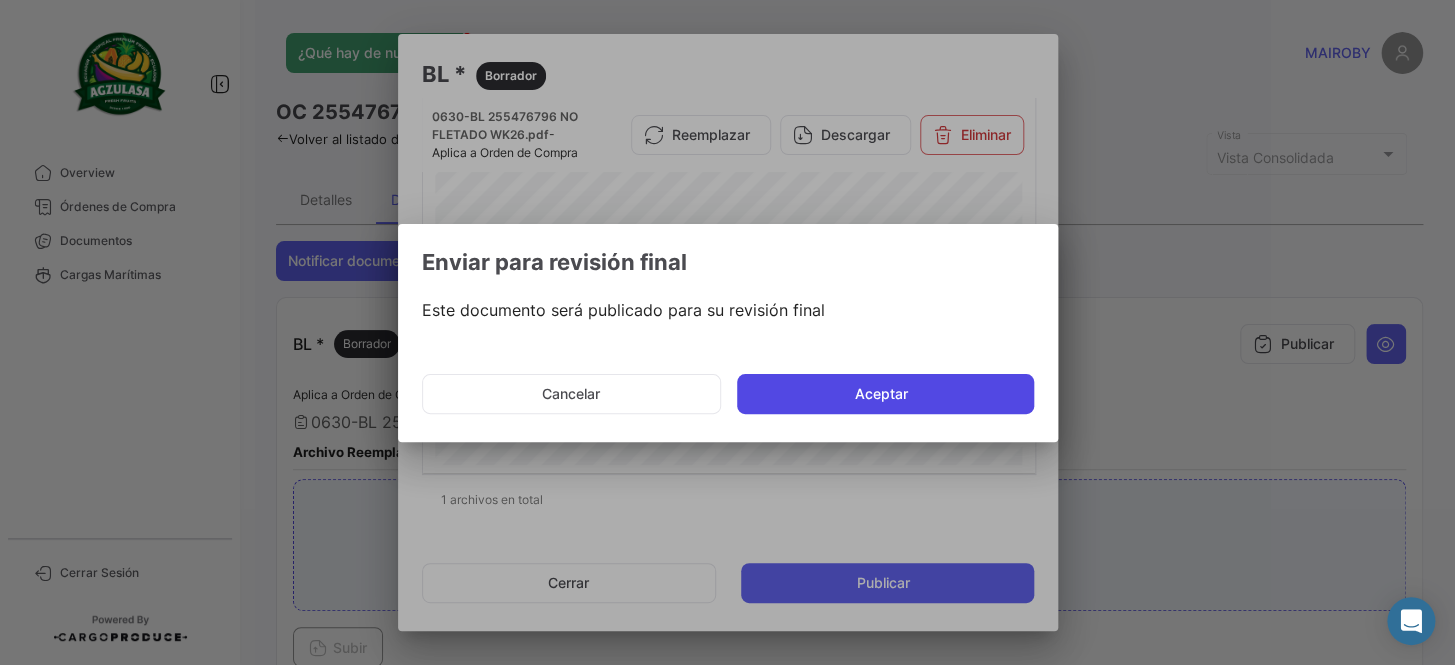 click on "Aceptar" 